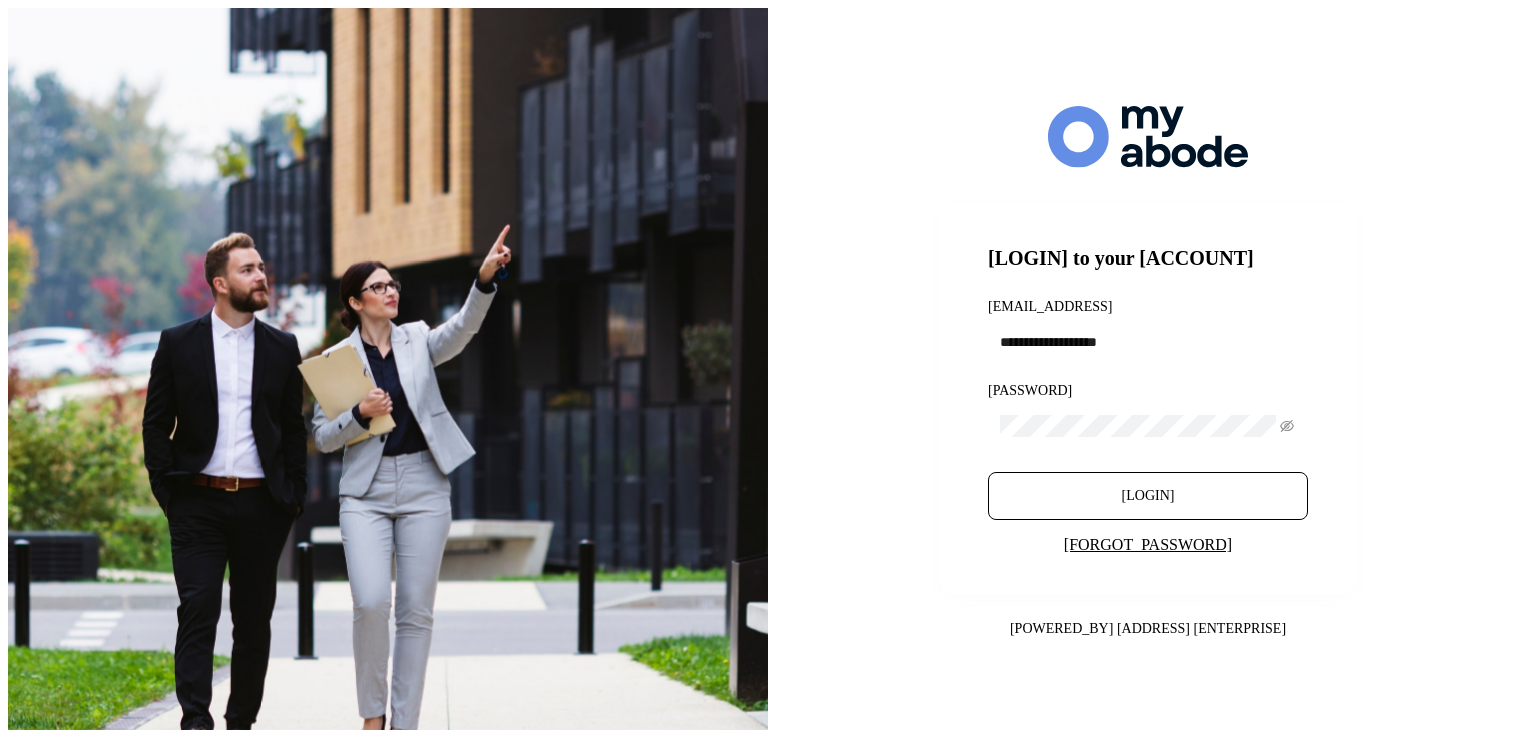 scroll, scrollTop: 0, scrollLeft: 0, axis: both 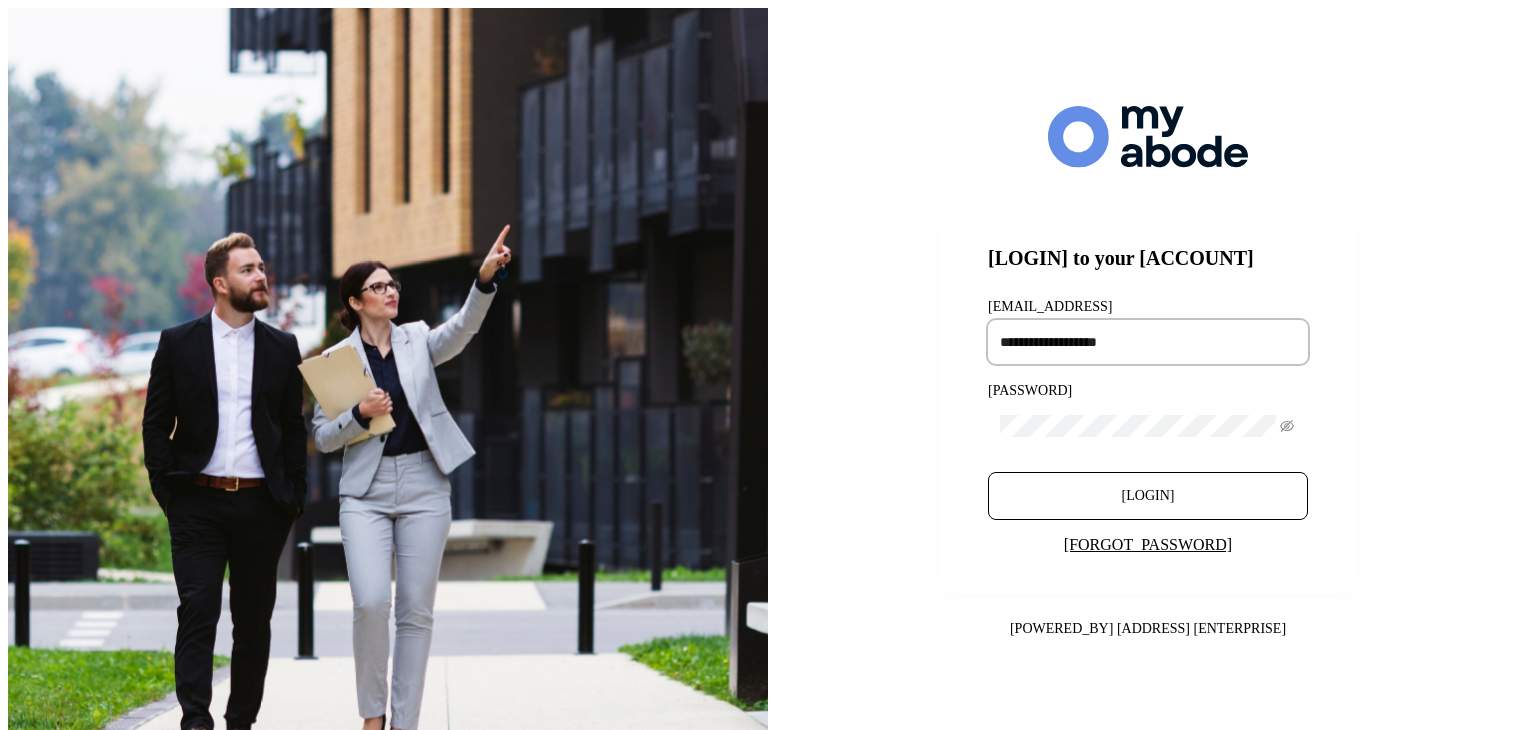 click at bounding box center (1148, 342) 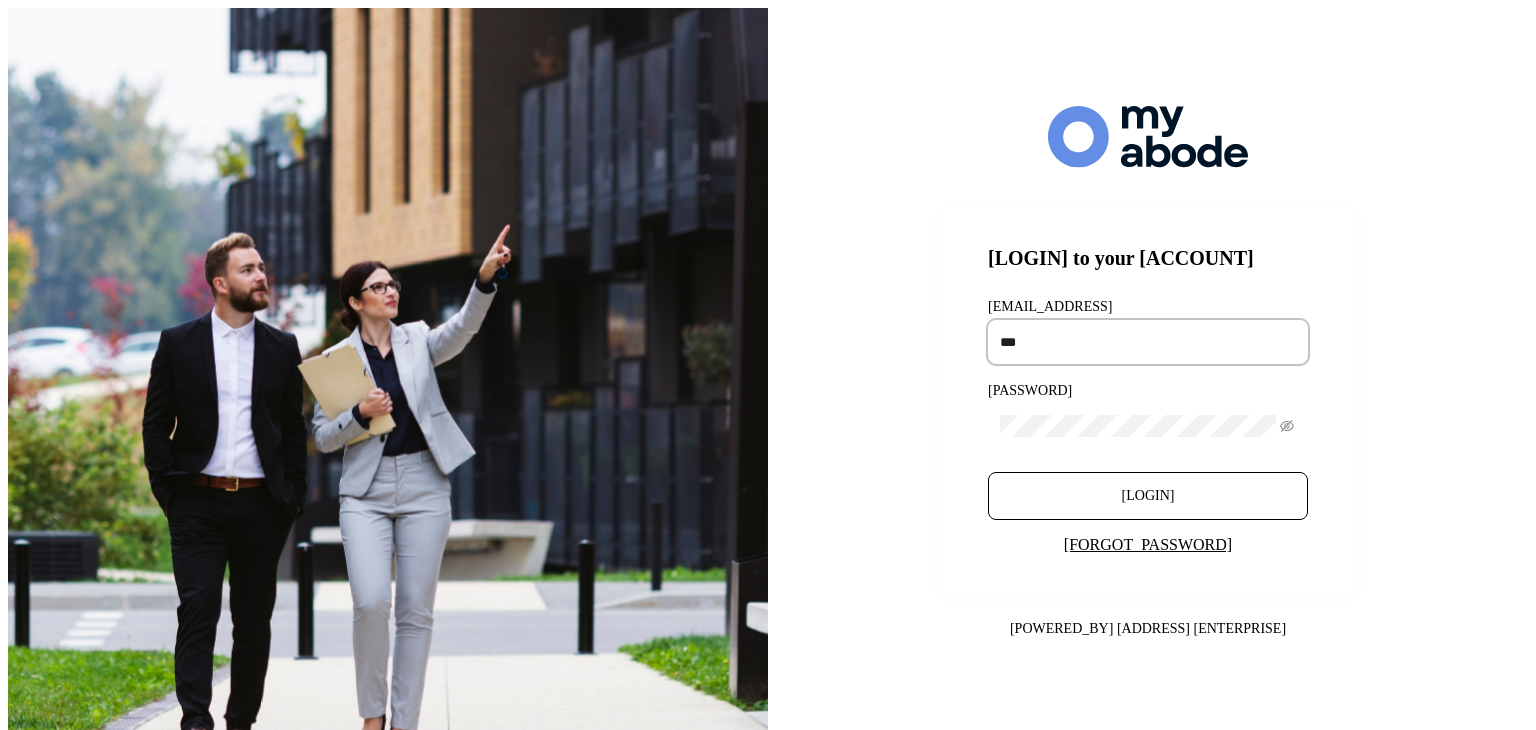 type on "**********" 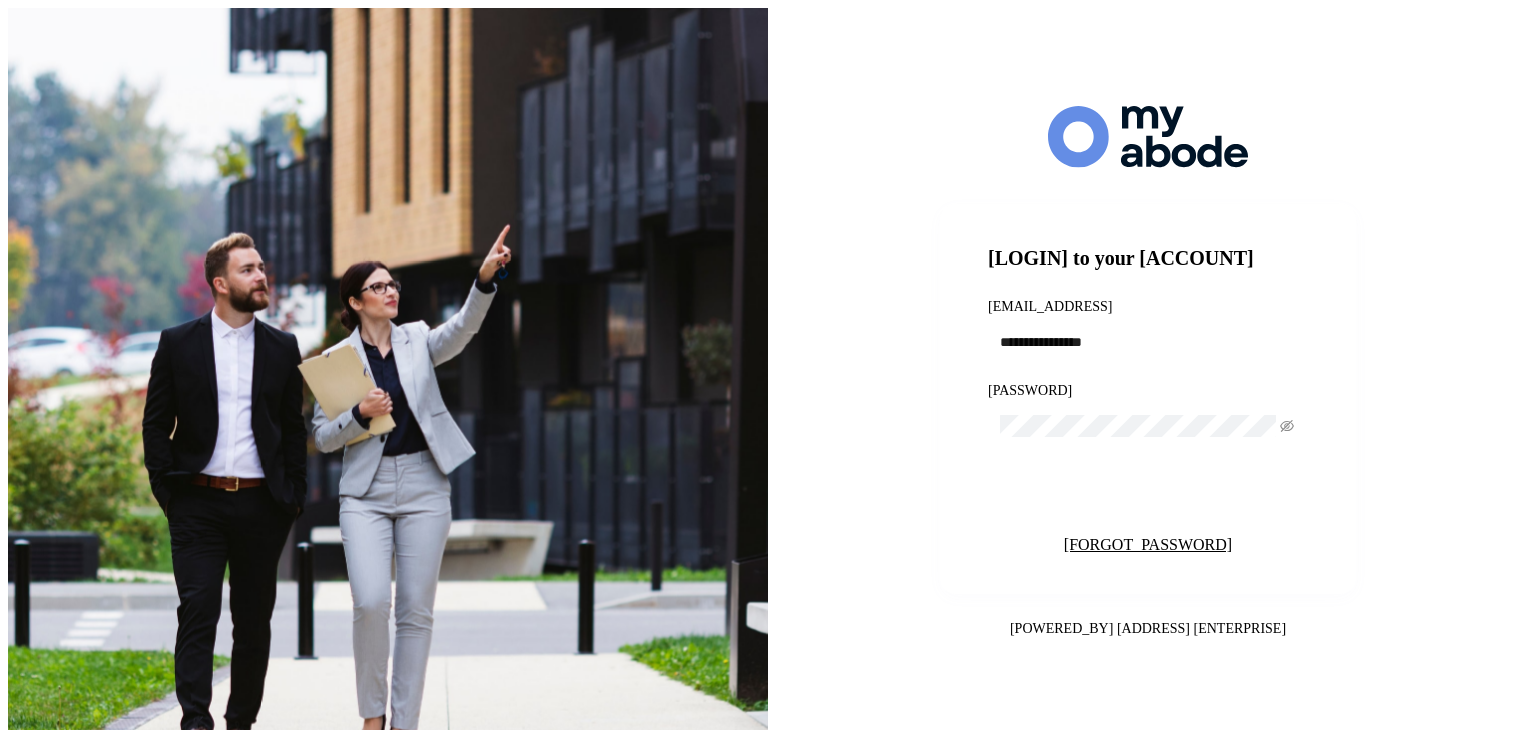 click on "Login" at bounding box center (1148, 496) 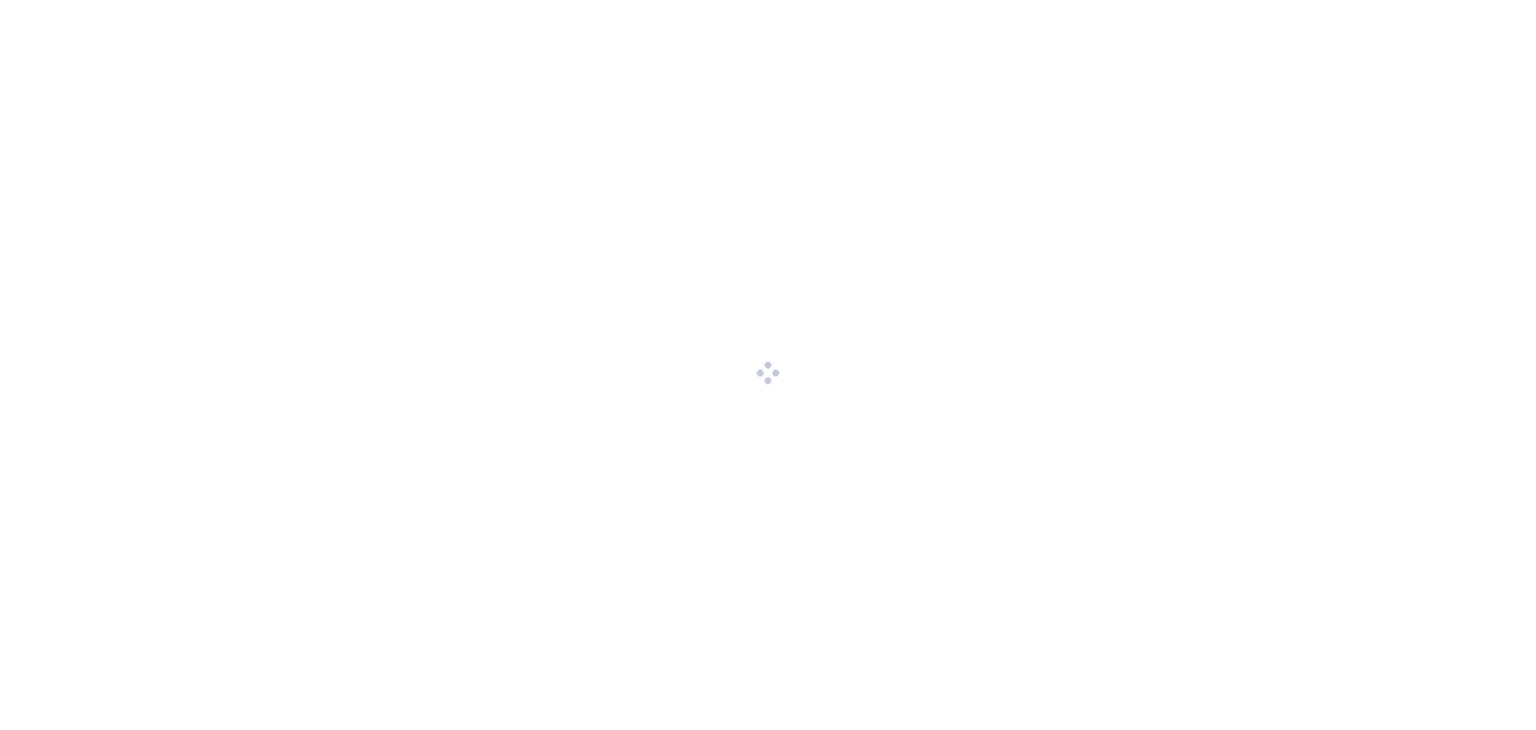 scroll, scrollTop: 0, scrollLeft: 0, axis: both 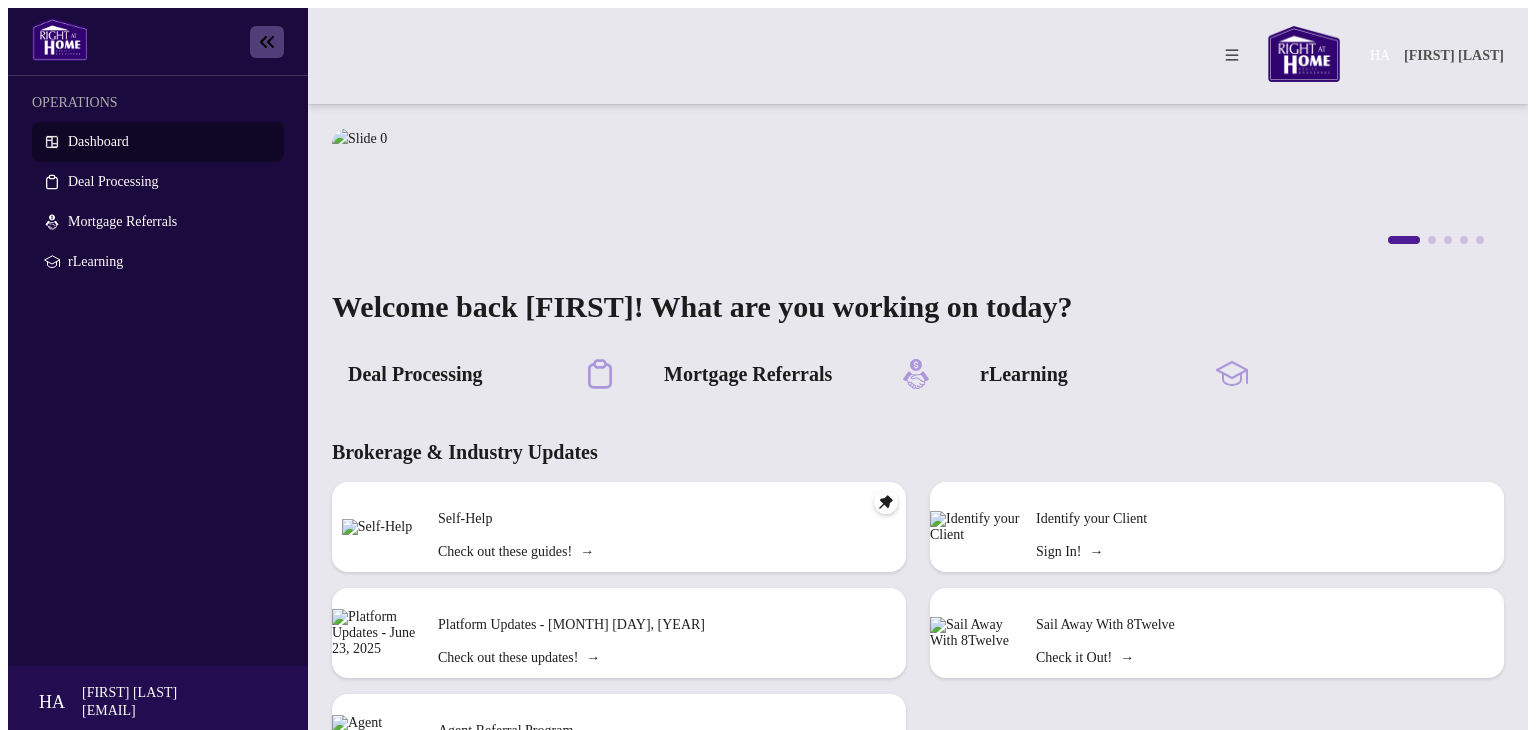 click on "Dashboard" at bounding box center (98, 141) 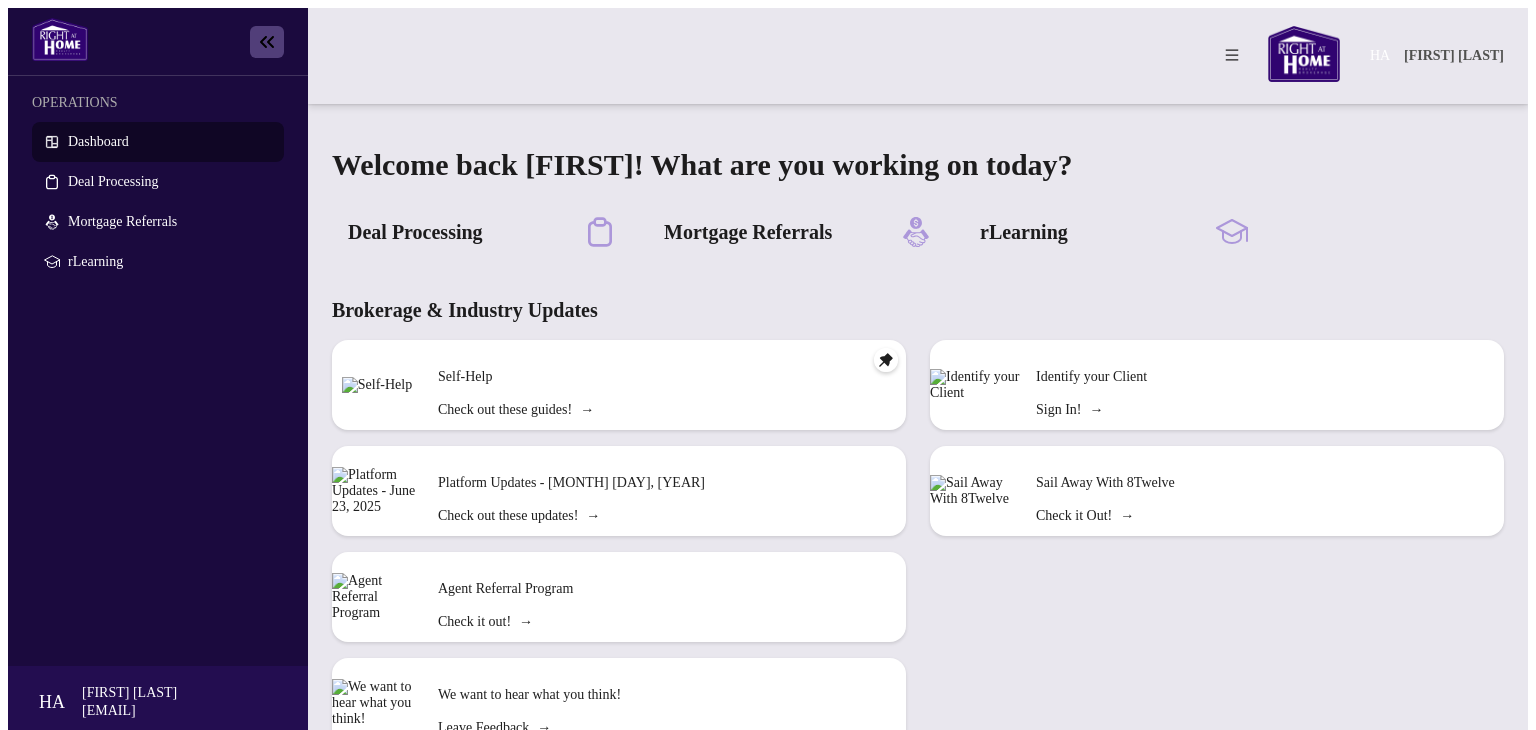 scroll, scrollTop: 178, scrollLeft: 0, axis: vertical 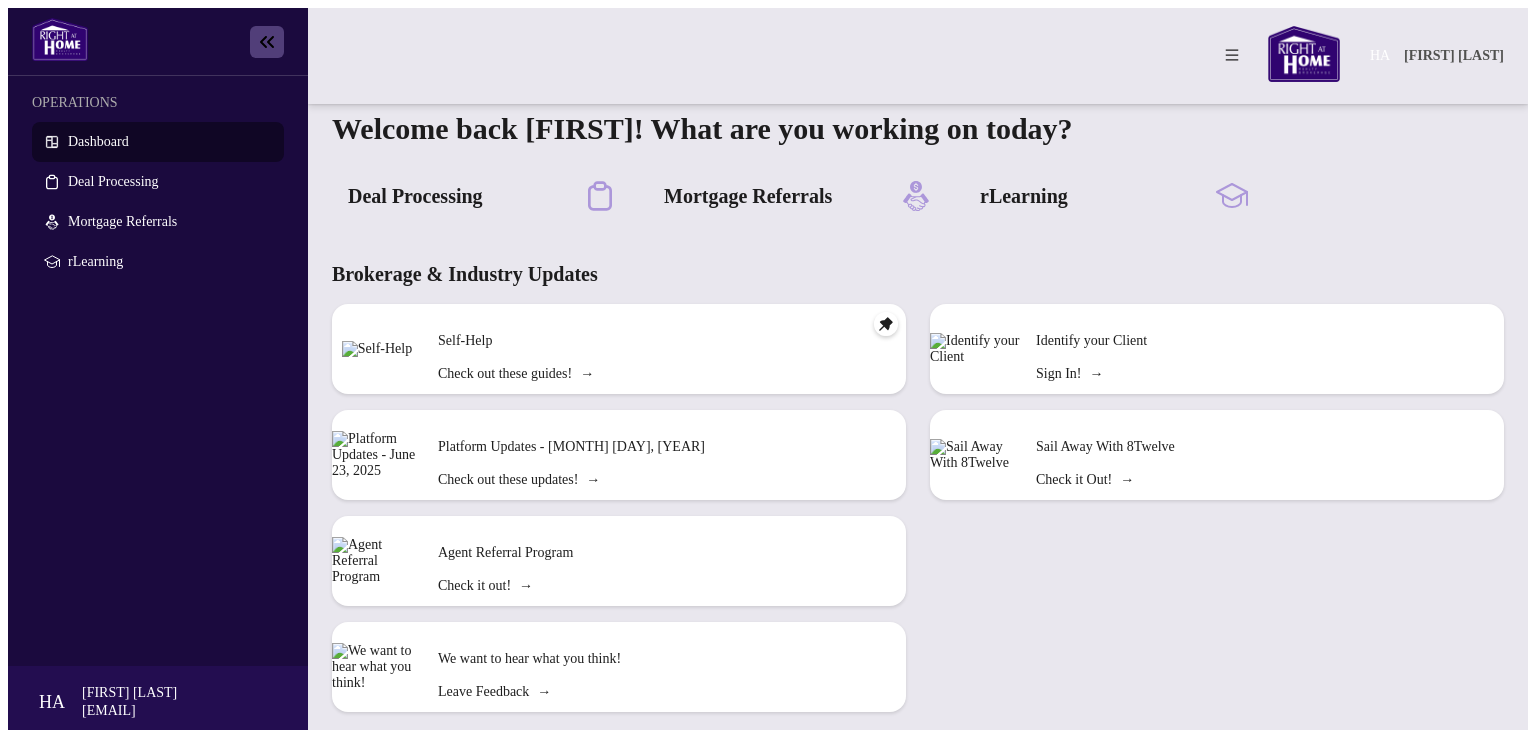 click on "Dashboard" at bounding box center [98, 141] 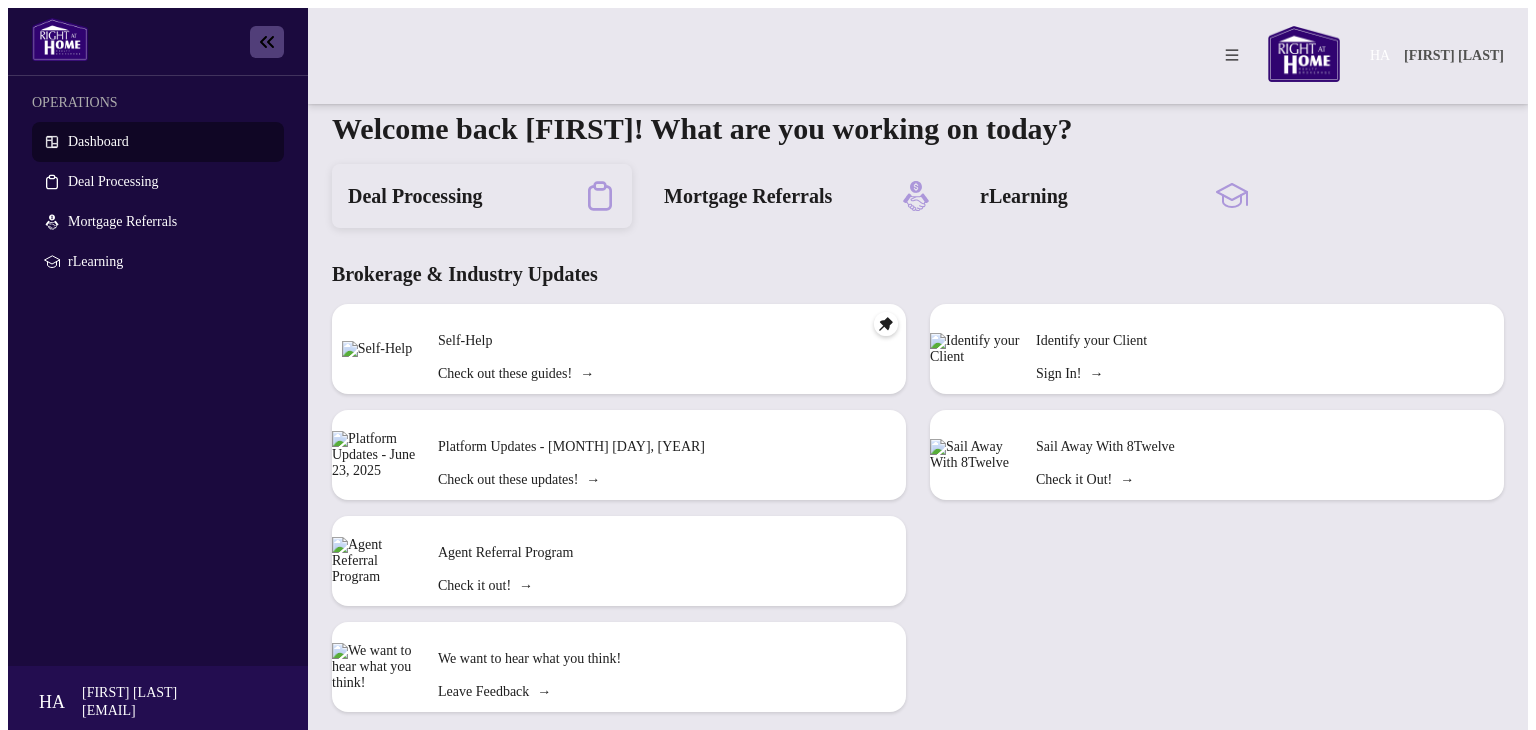 click on "Deal Processing" at bounding box center (415, 196) 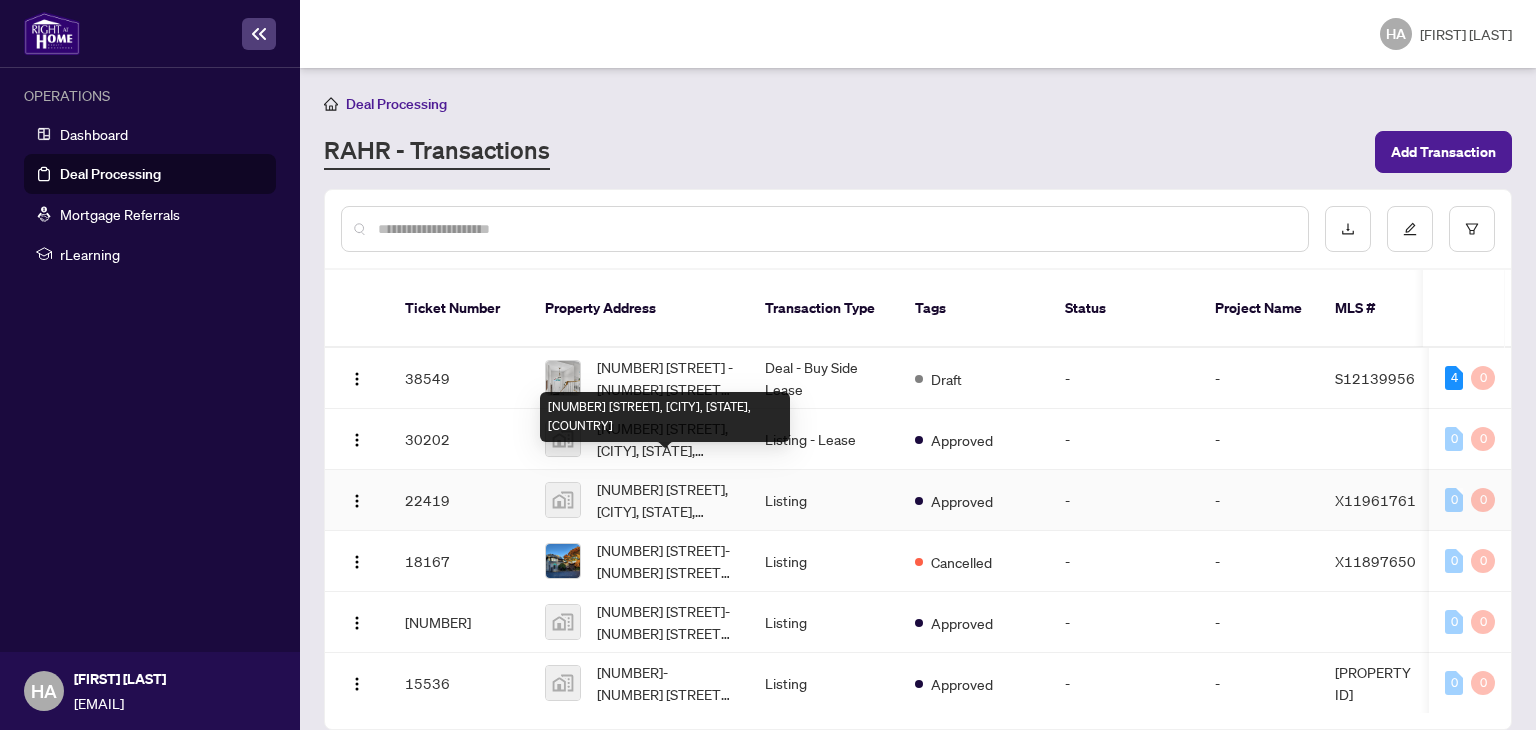 click on "[NUMBER] [STREET], [CITY], [STATE], [COUNTRY]" at bounding box center (665, 500) 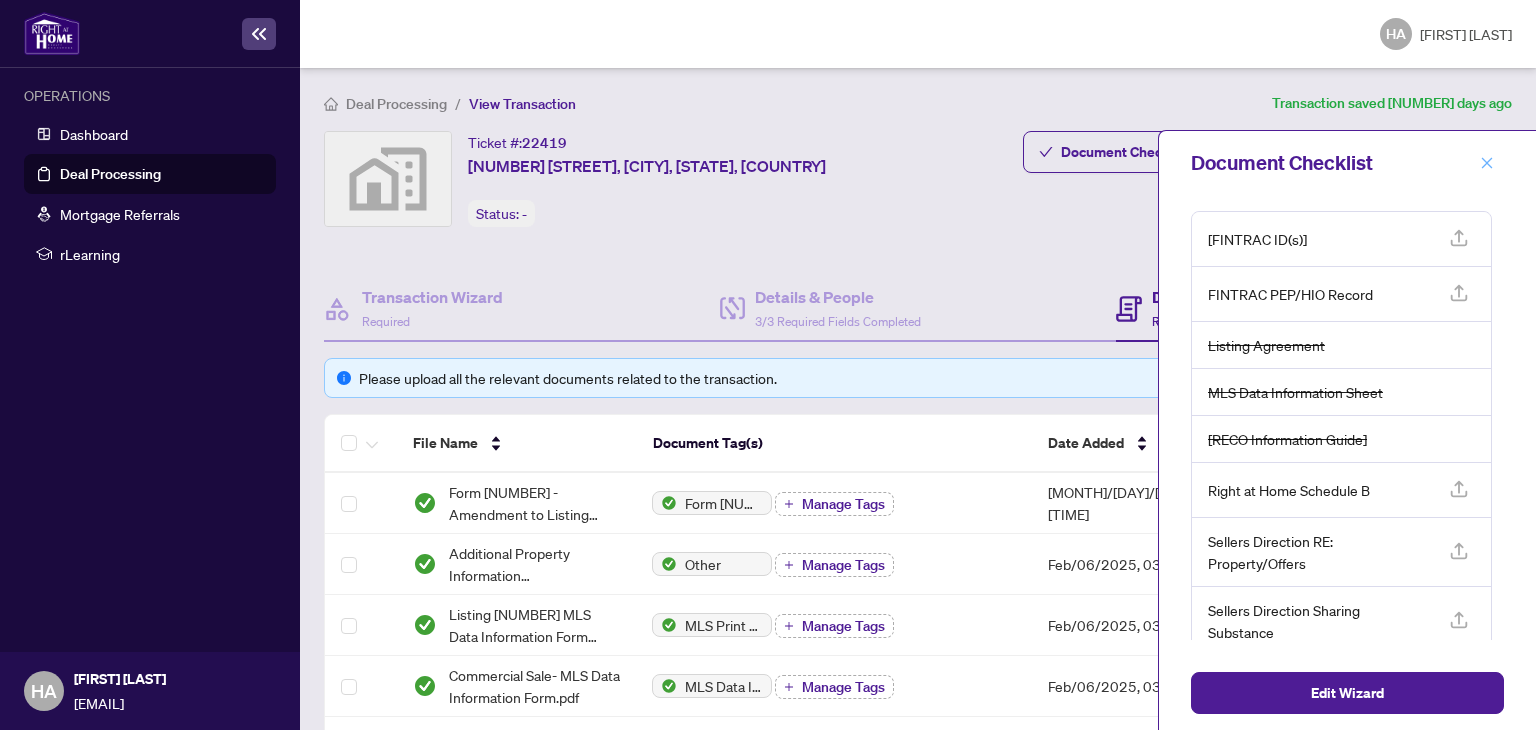 click at bounding box center (1487, 163) 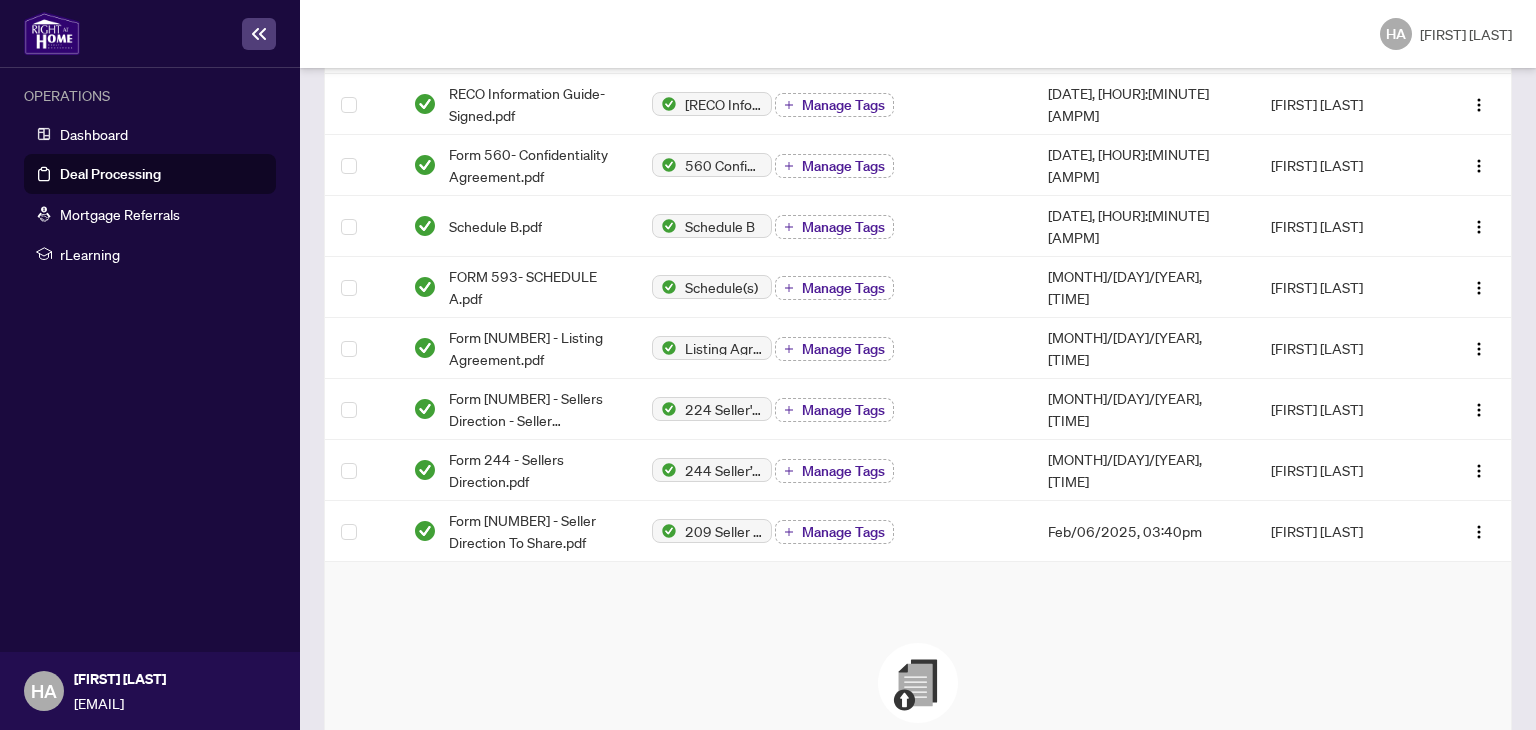 scroll, scrollTop: 647, scrollLeft: 0, axis: vertical 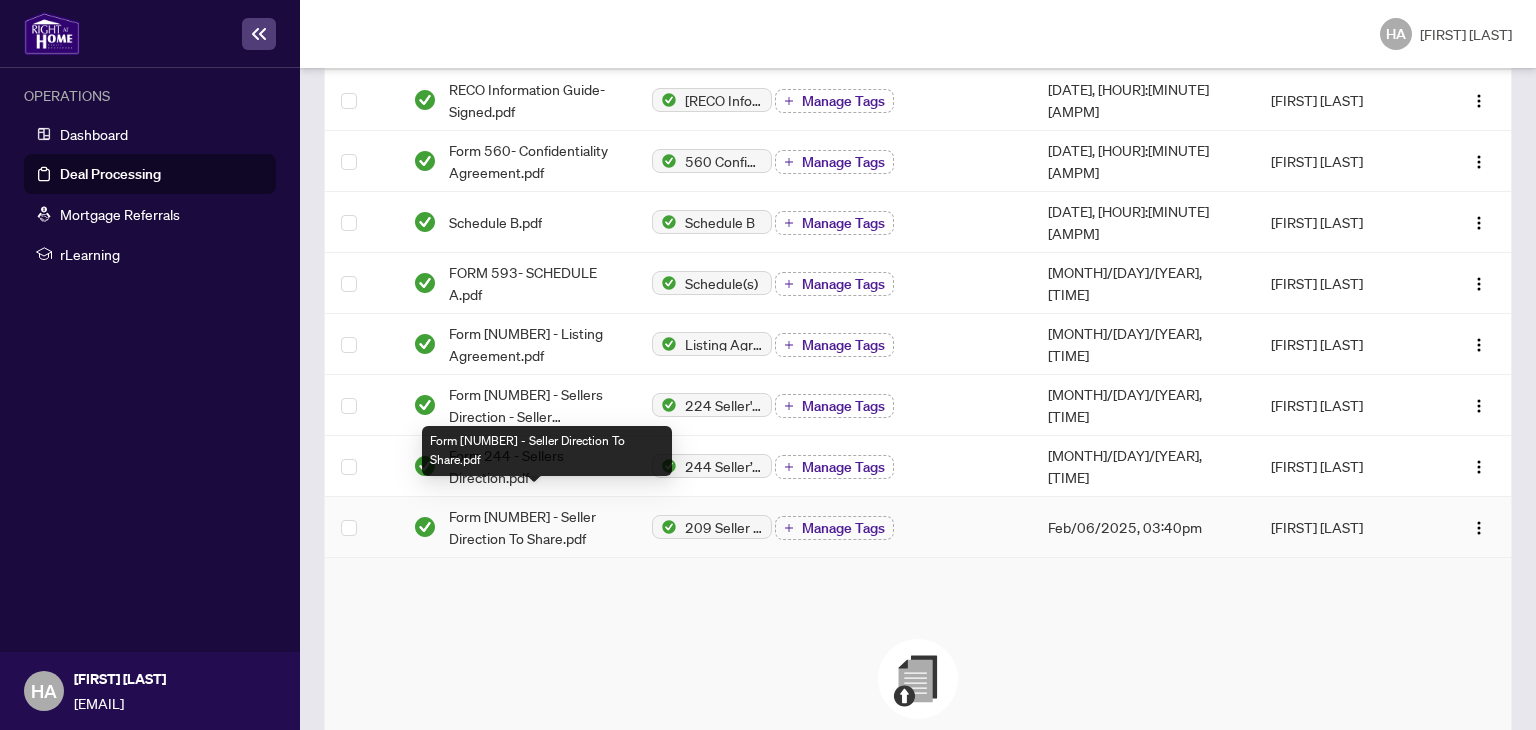click on "Form [NUMBER] - Seller Direction To Share.pdf" at bounding box center (535, 527) 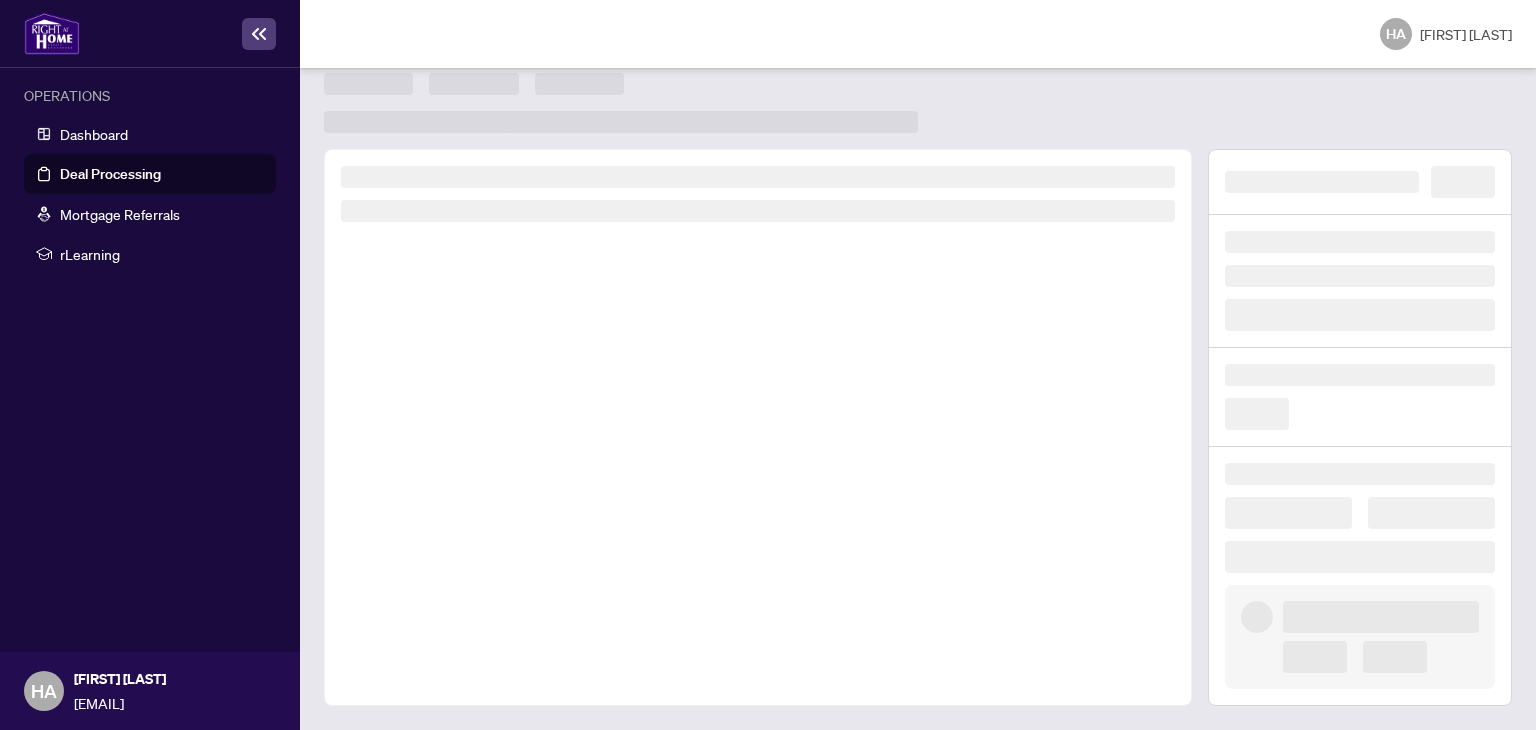 scroll, scrollTop: 18, scrollLeft: 0, axis: vertical 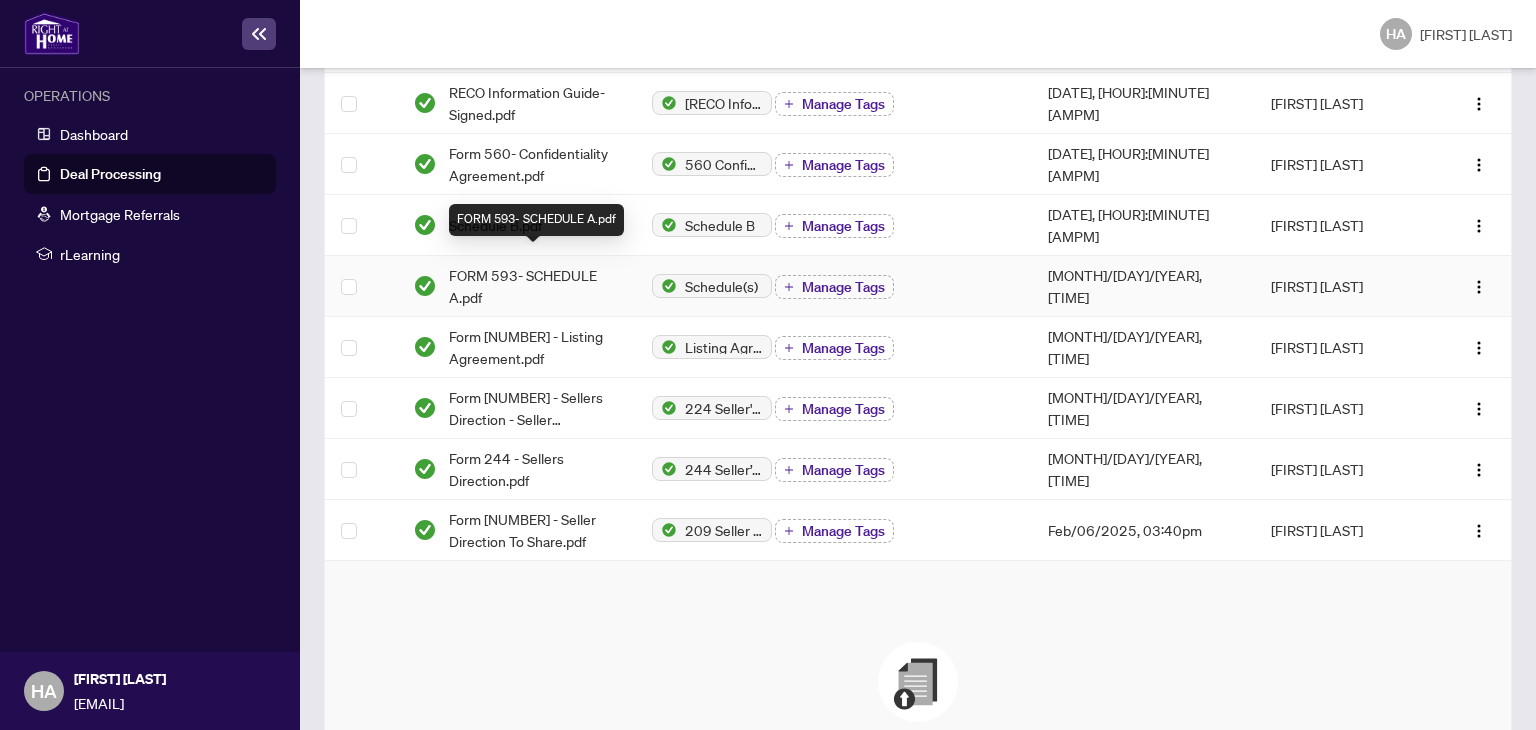 click on "FORM 593- SCHEDULE A.pdf" at bounding box center [535, 286] 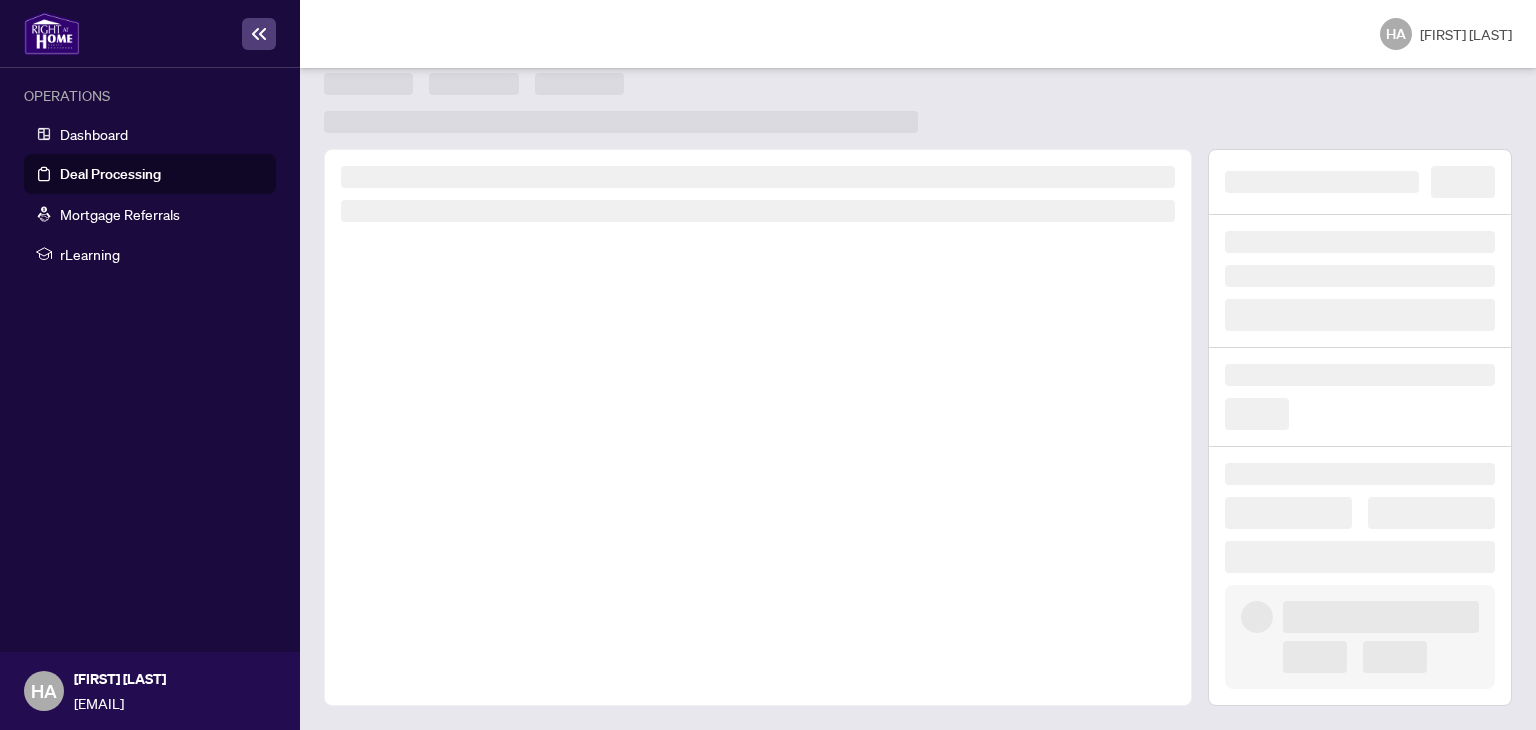 scroll, scrollTop: 18, scrollLeft: 0, axis: vertical 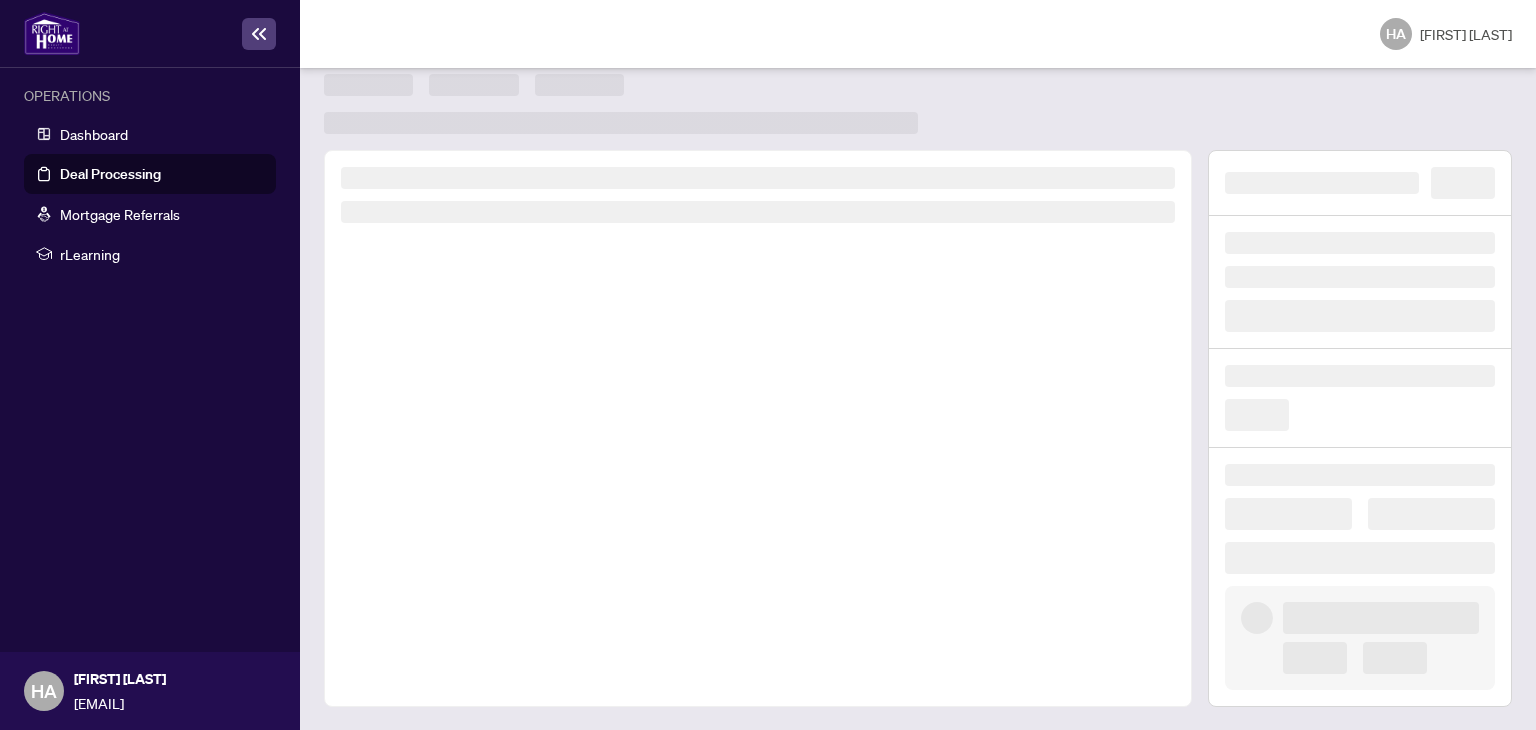 click at bounding box center [758, 428] 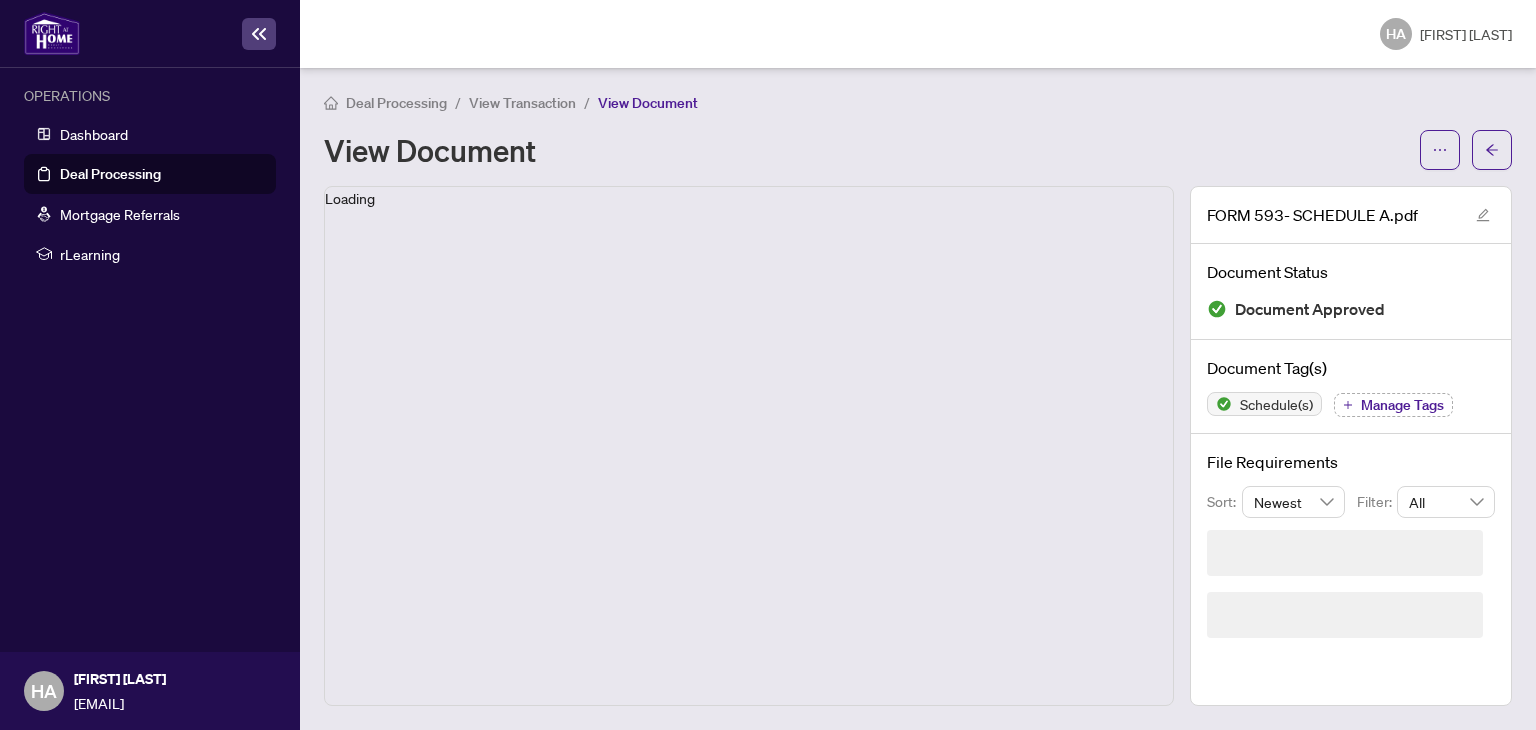 scroll, scrollTop: 0, scrollLeft: 0, axis: both 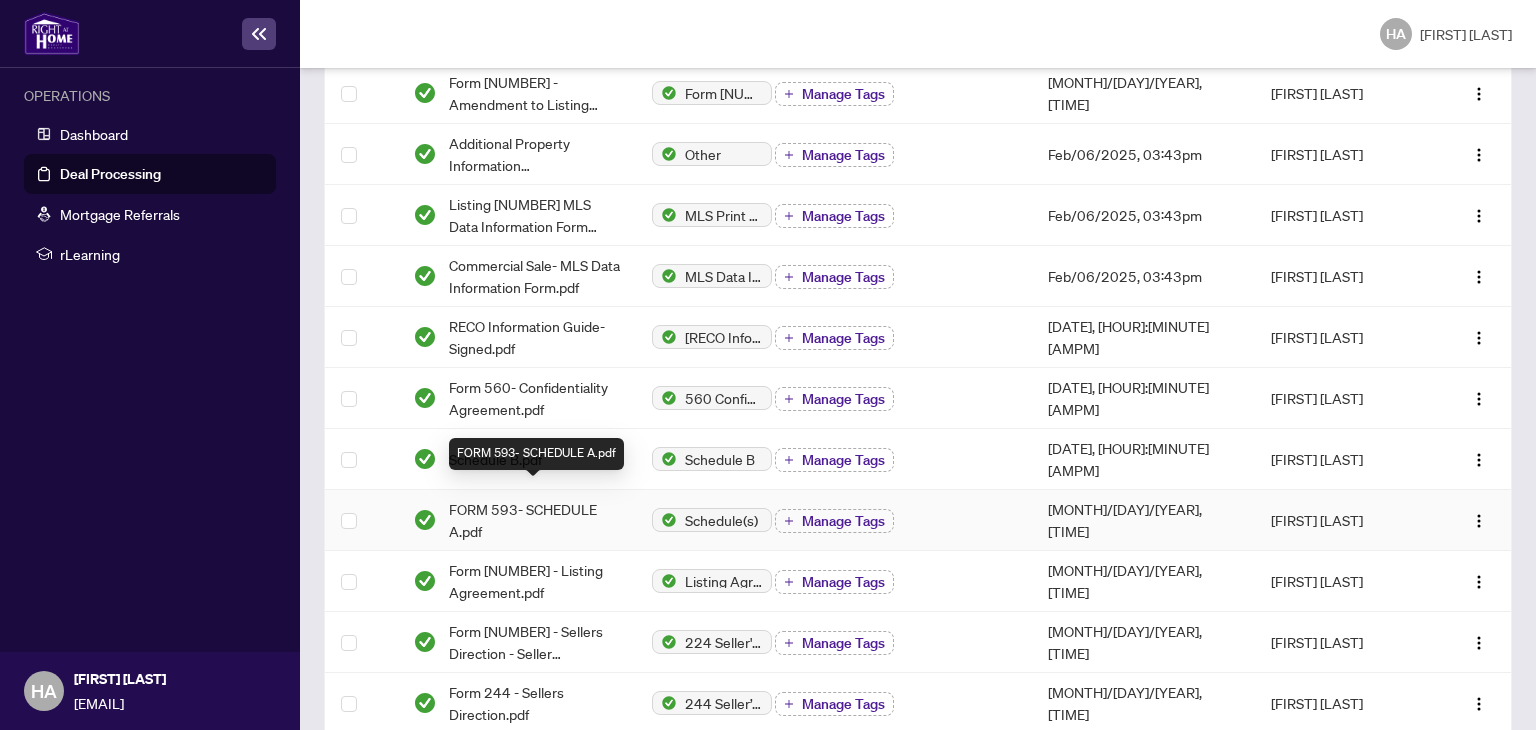 click on "FORM 593- SCHEDULE A.pdf" at bounding box center [535, 520] 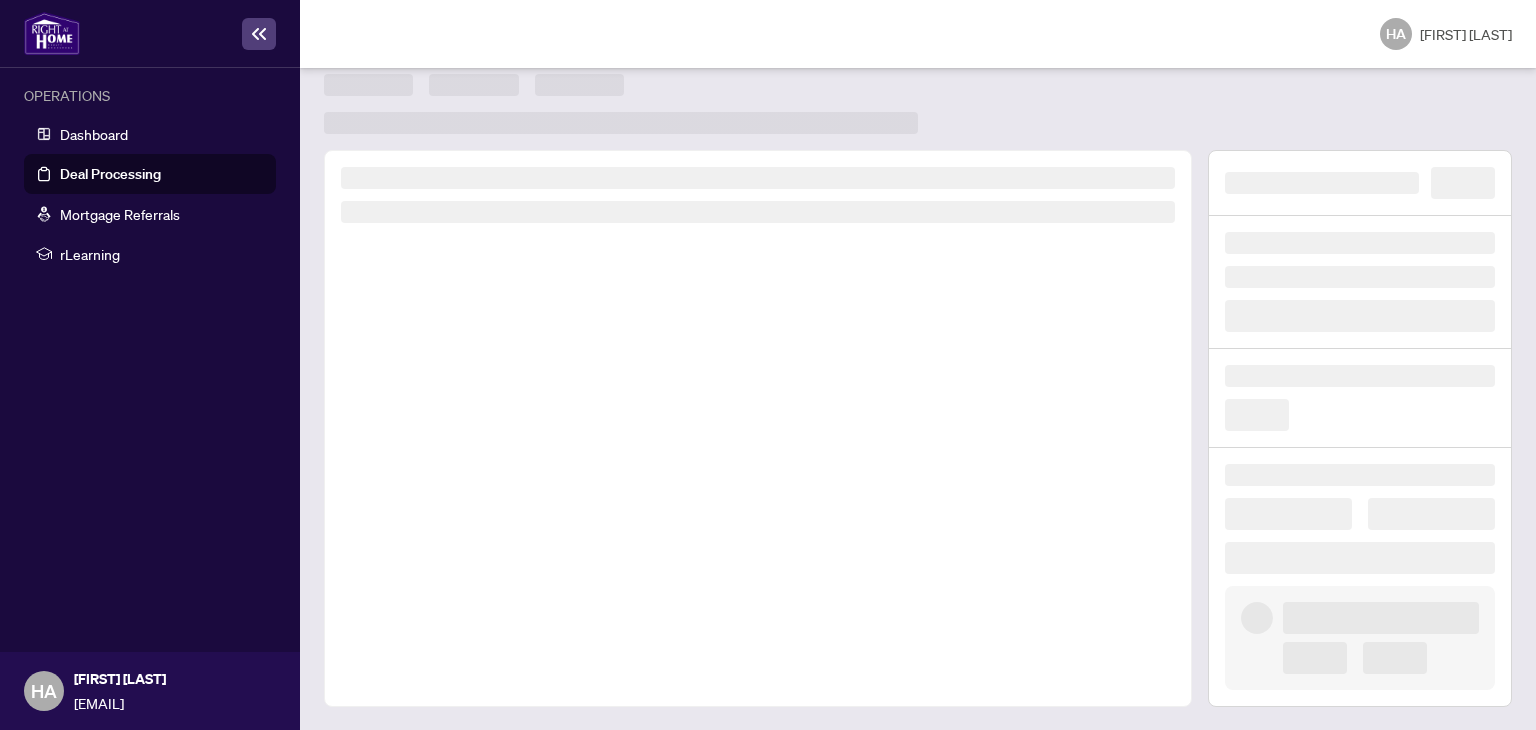 click at bounding box center [758, 428] 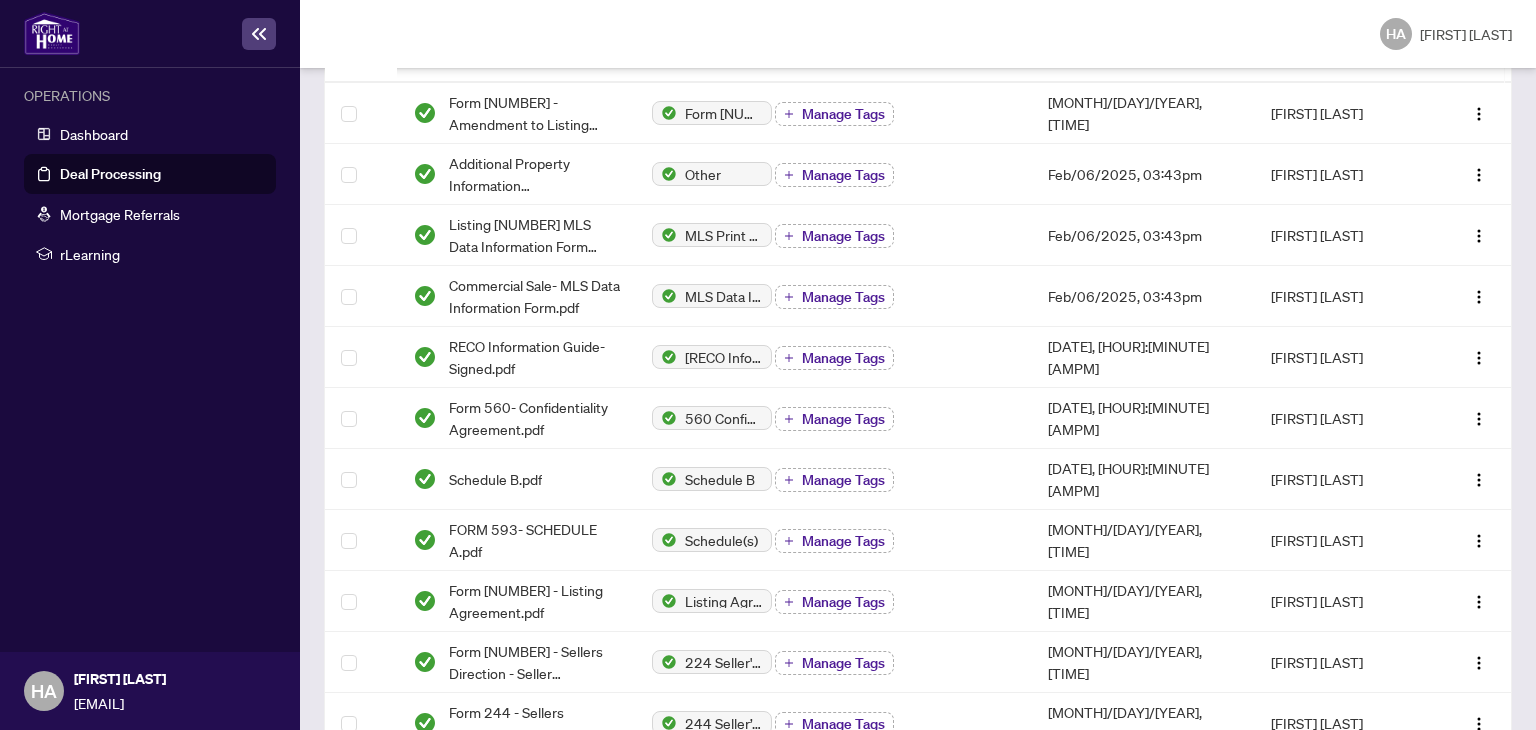 scroll, scrollTop: 392, scrollLeft: 0, axis: vertical 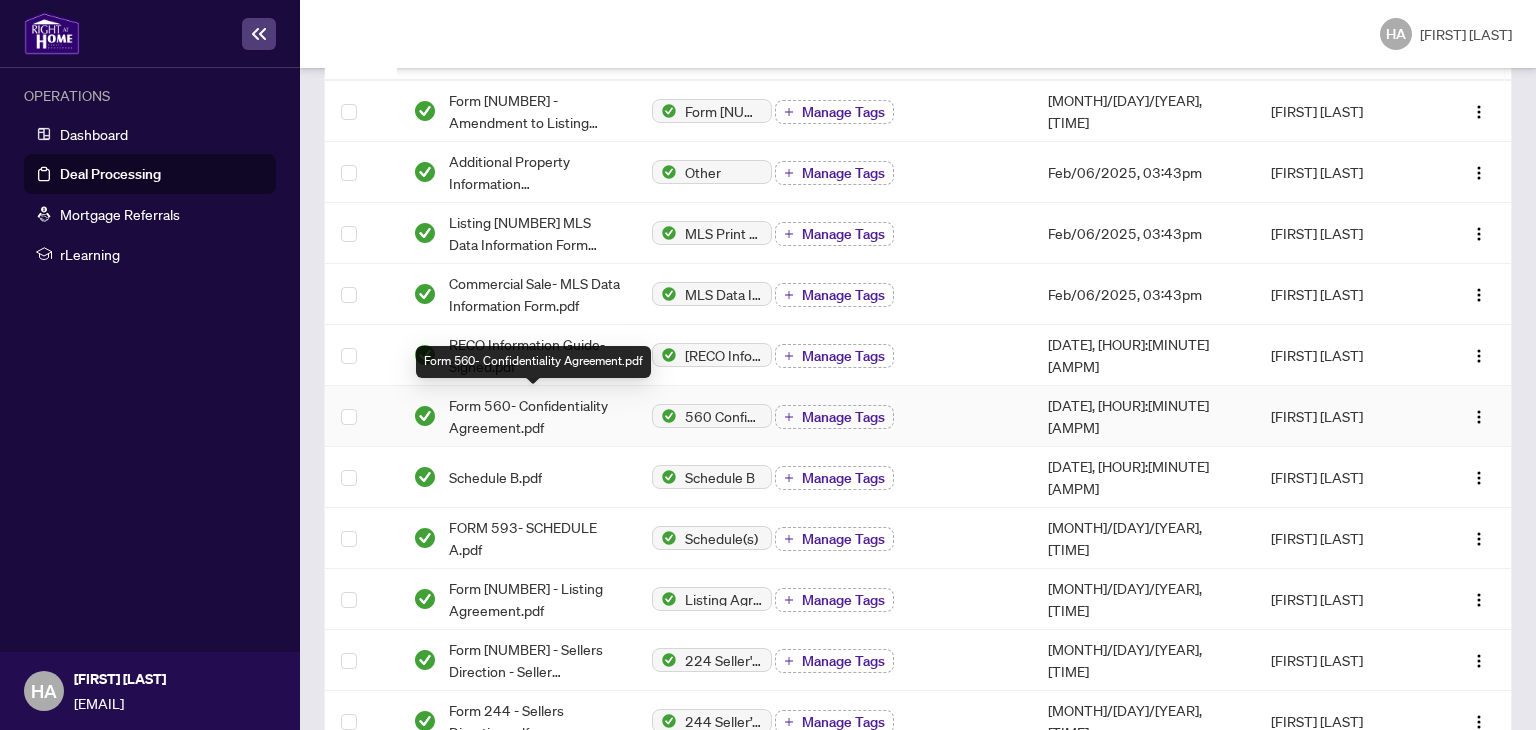 click on "Form 560- Confidentiality Agreement.pdf" at bounding box center [535, 416] 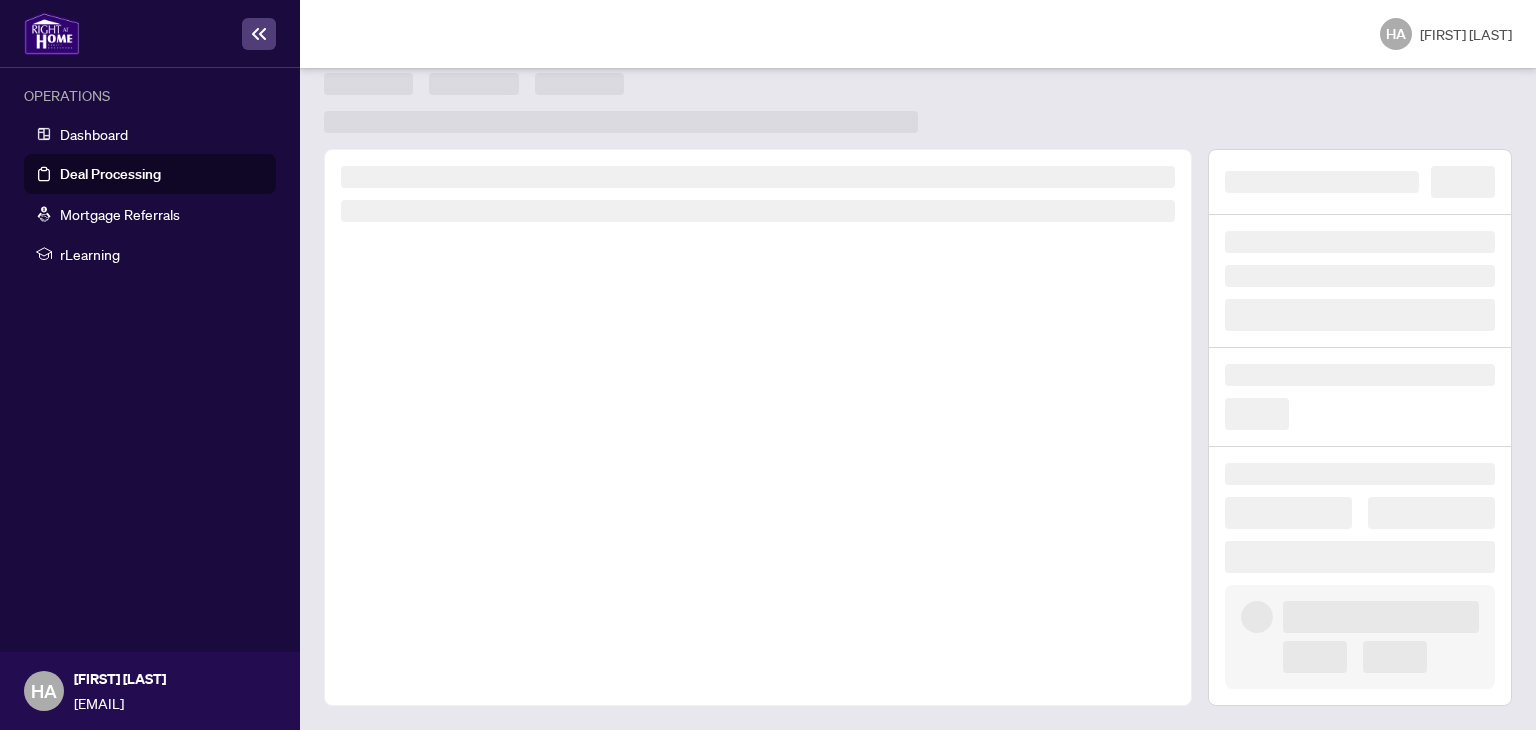 scroll, scrollTop: 18, scrollLeft: 0, axis: vertical 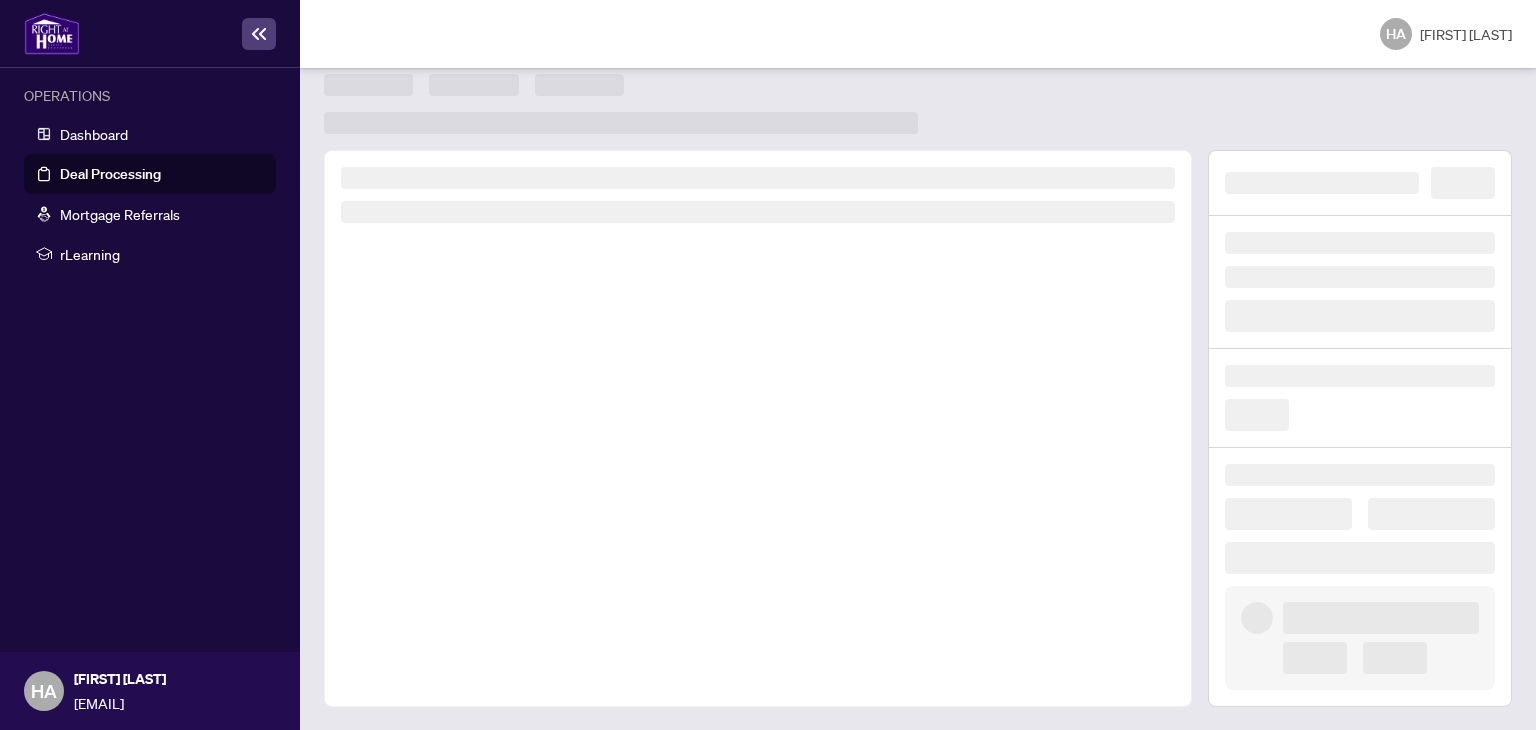 click at bounding box center [758, 428] 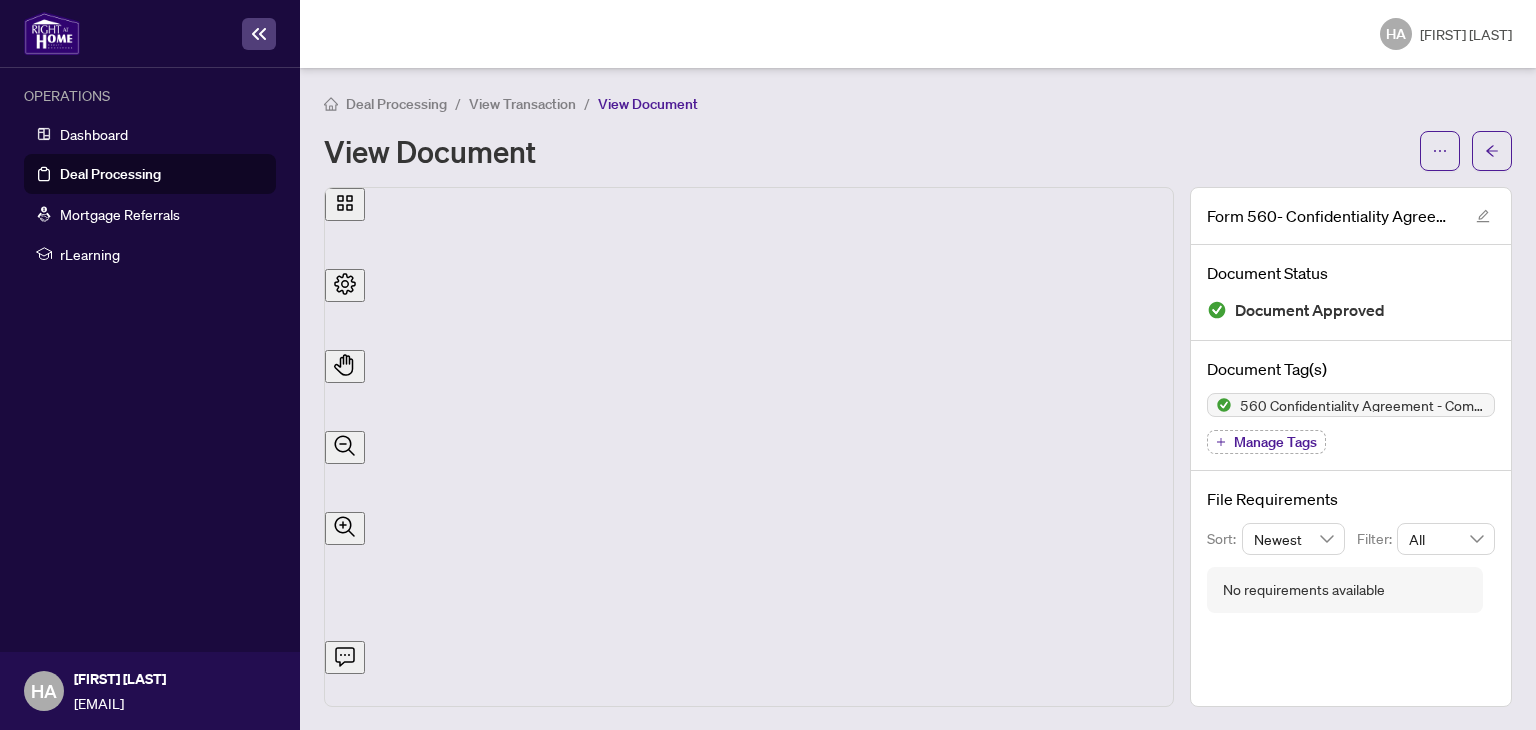 scroll, scrollTop: 208, scrollLeft: 0, axis: vertical 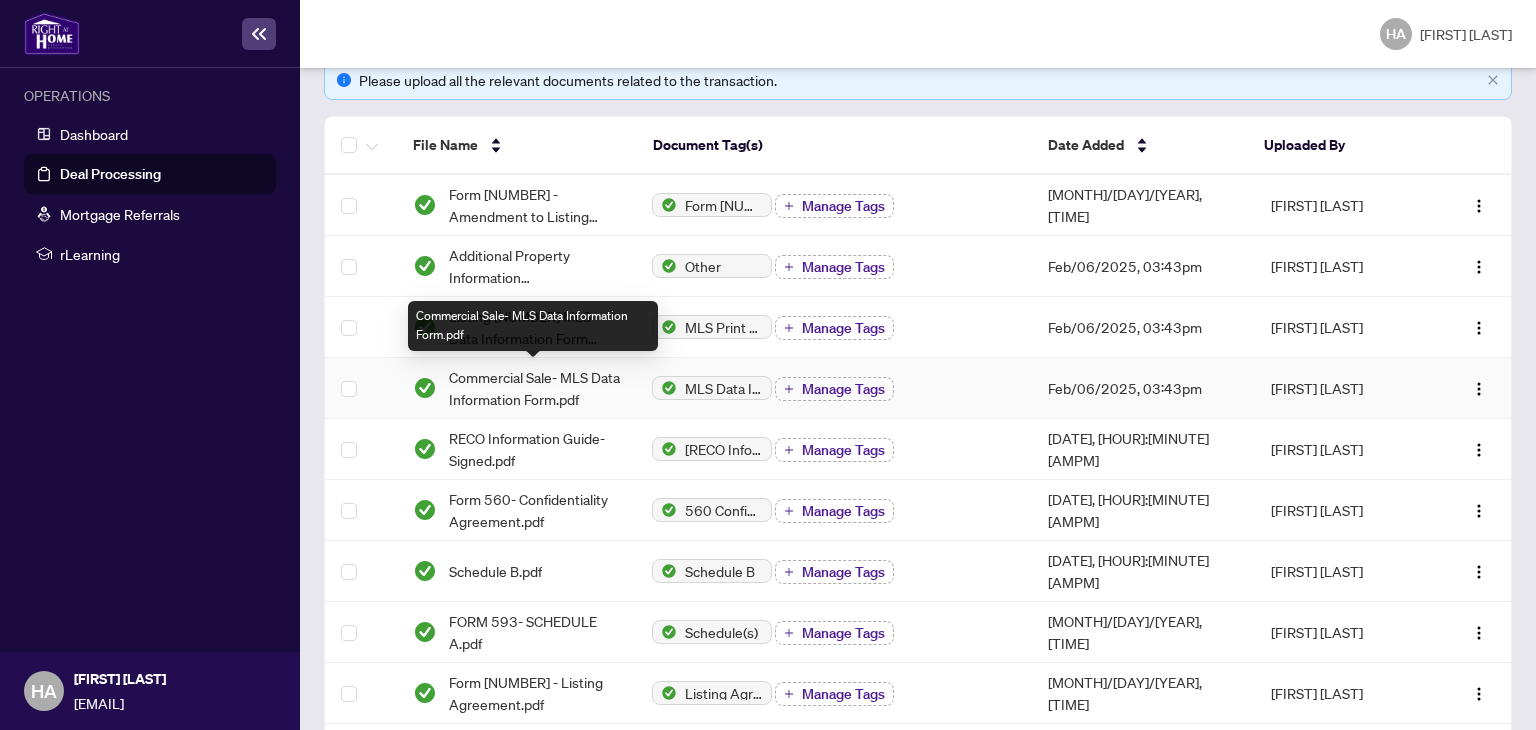 click on "Commercial Sale- MLS Data Information Form.pdf" at bounding box center (535, 388) 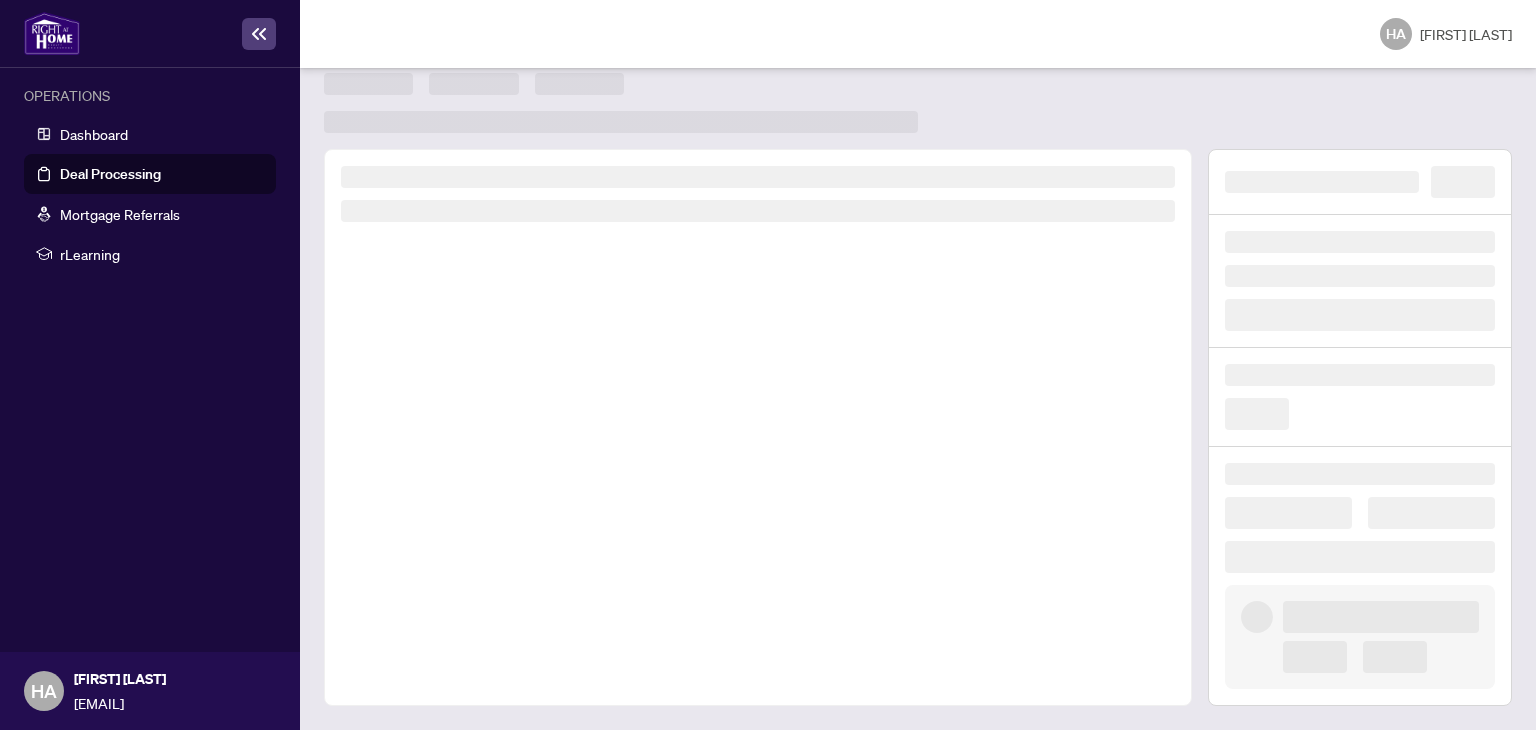 scroll, scrollTop: 18, scrollLeft: 0, axis: vertical 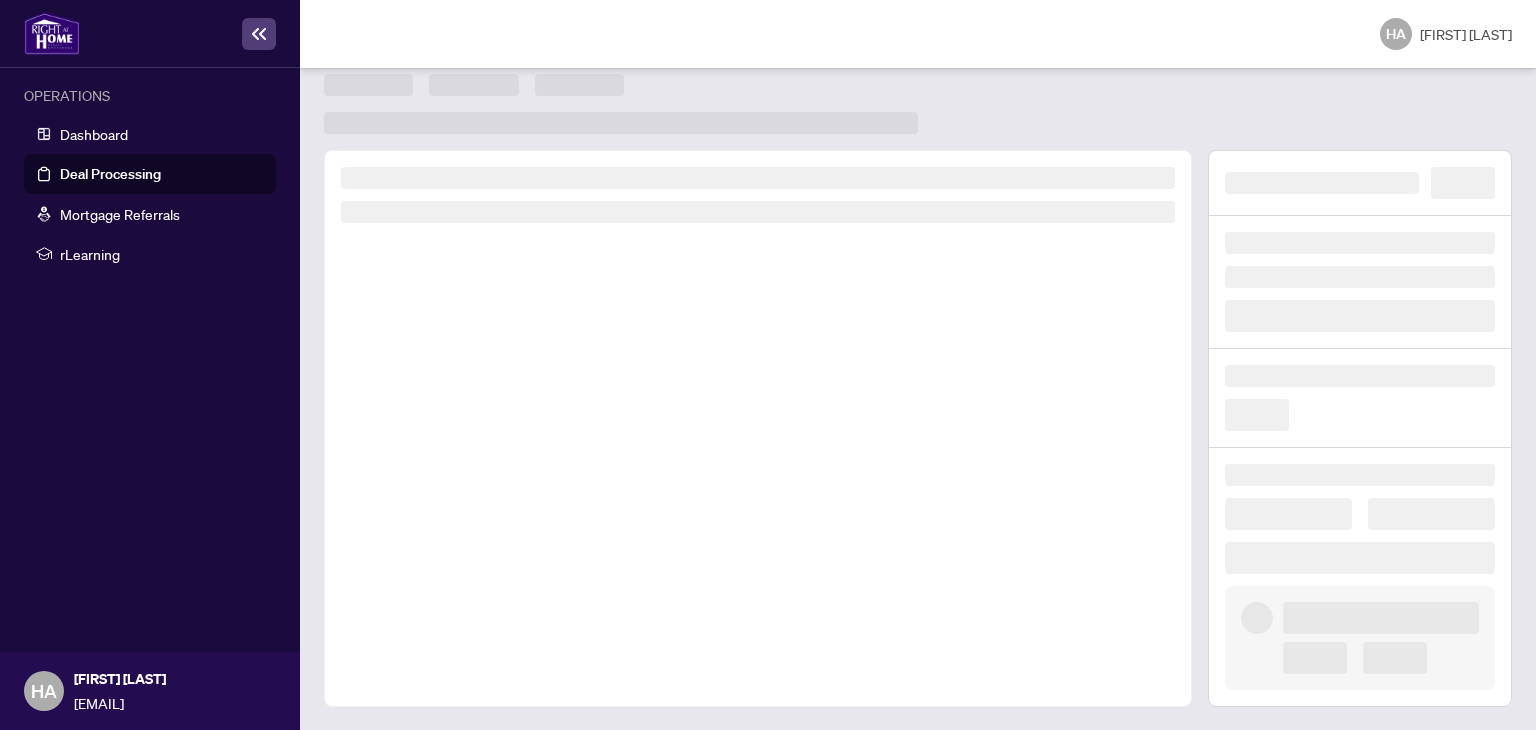 click at bounding box center (758, 428) 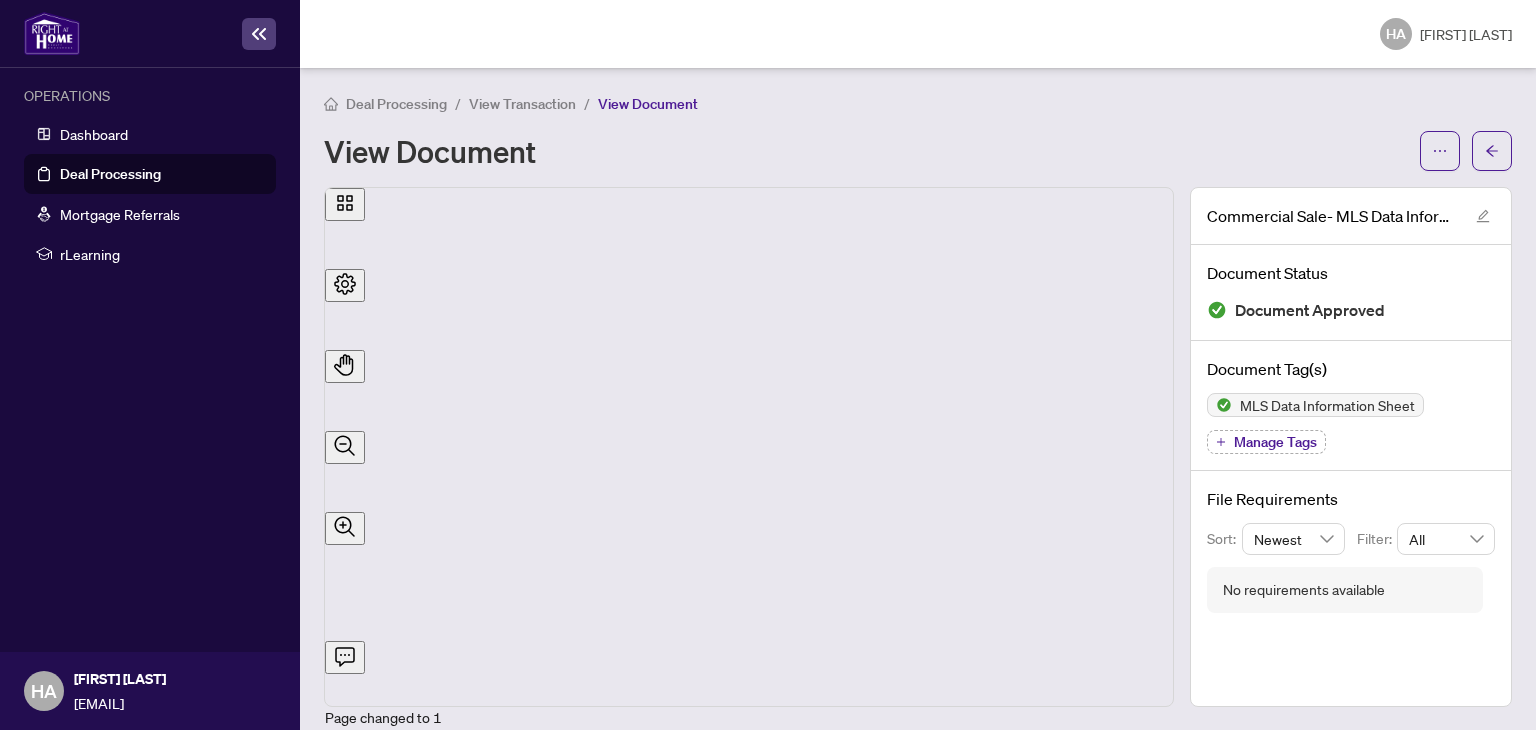 scroll, scrollTop: 0, scrollLeft: 0, axis: both 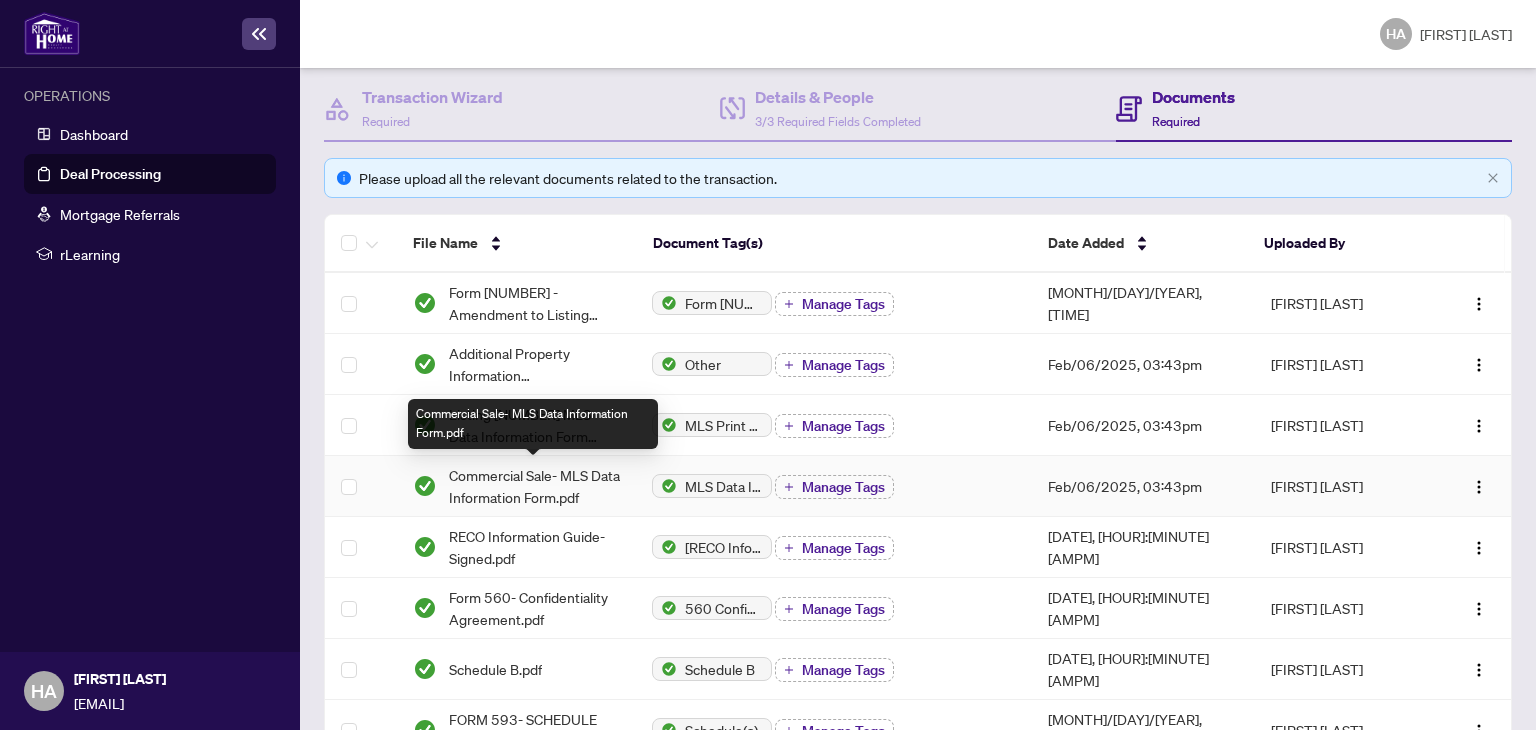 click on "Commercial Sale- MLS Data Information Form.pdf" at bounding box center (535, 486) 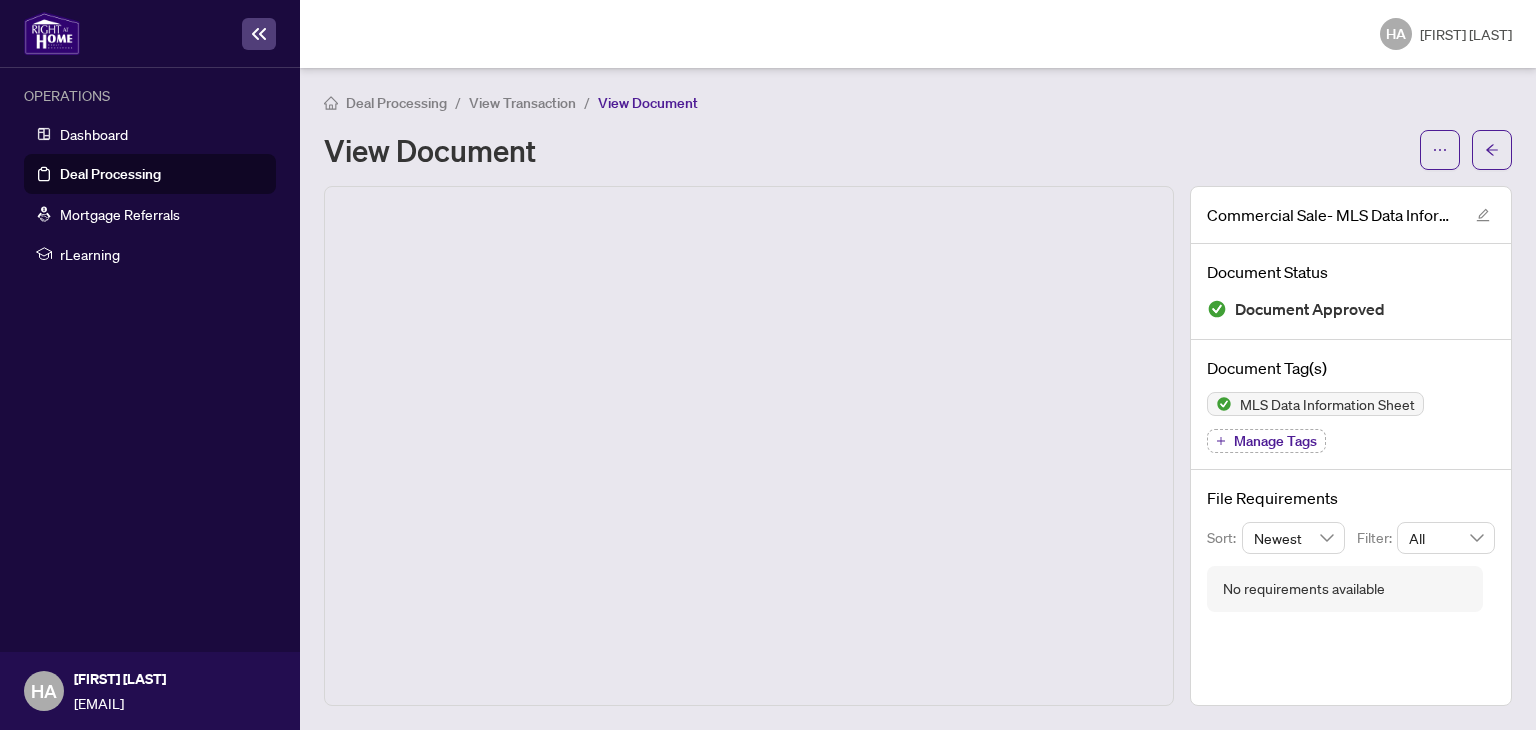 scroll, scrollTop: 0, scrollLeft: 0, axis: both 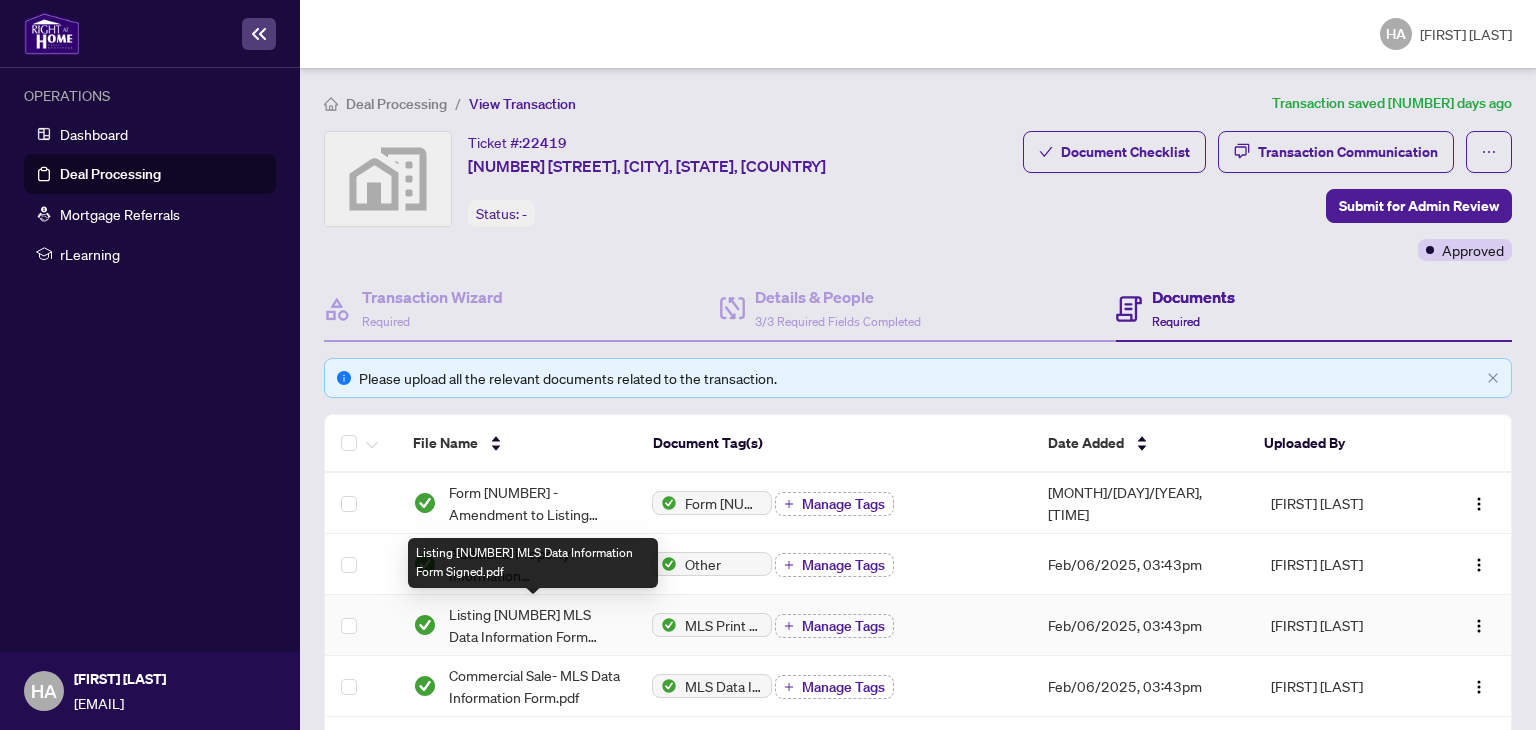 click on "Listing [NUMBER] MLS Data Information Form Signed.pdf" at bounding box center [535, 625] 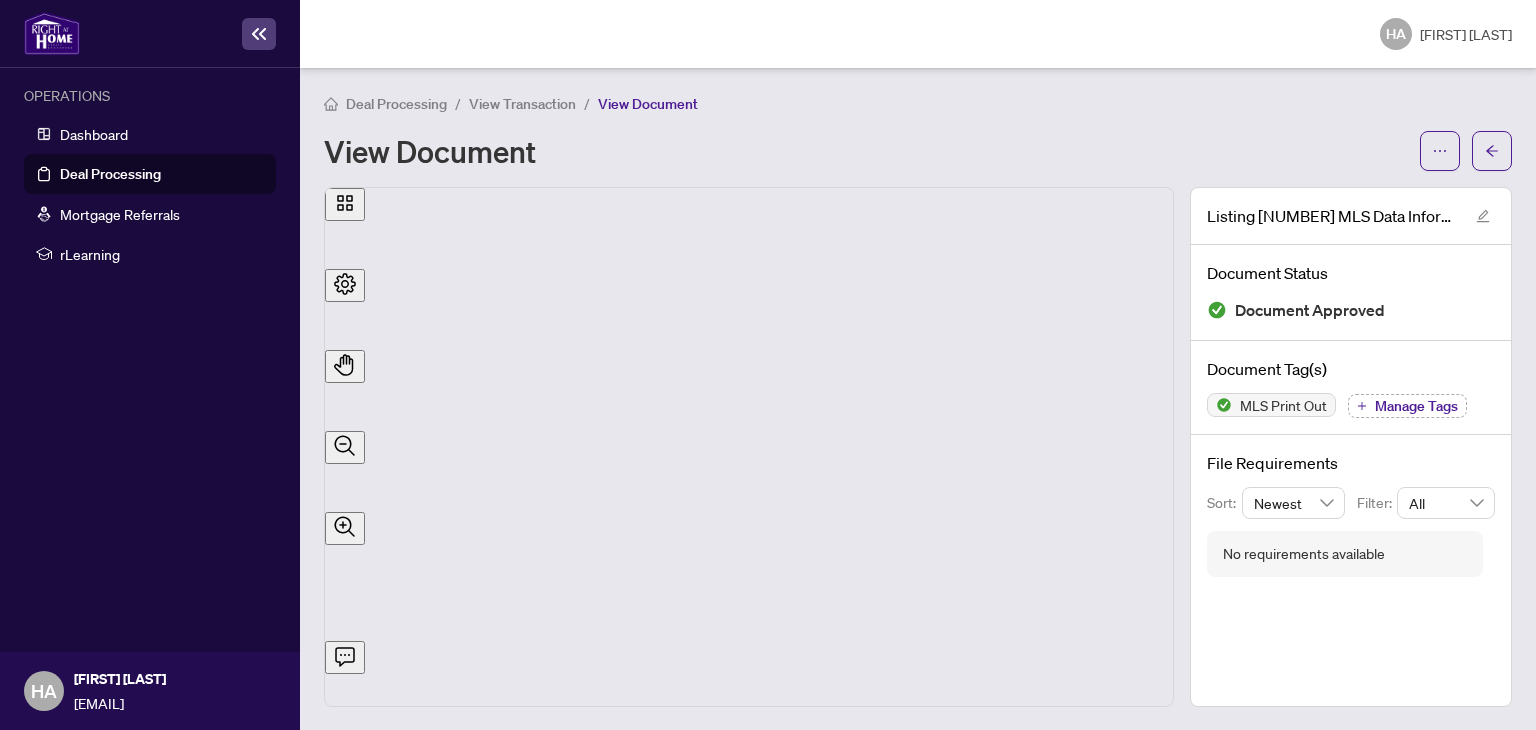 scroll, scrollTop: 50, scrollLeft: 0, axis: vertical 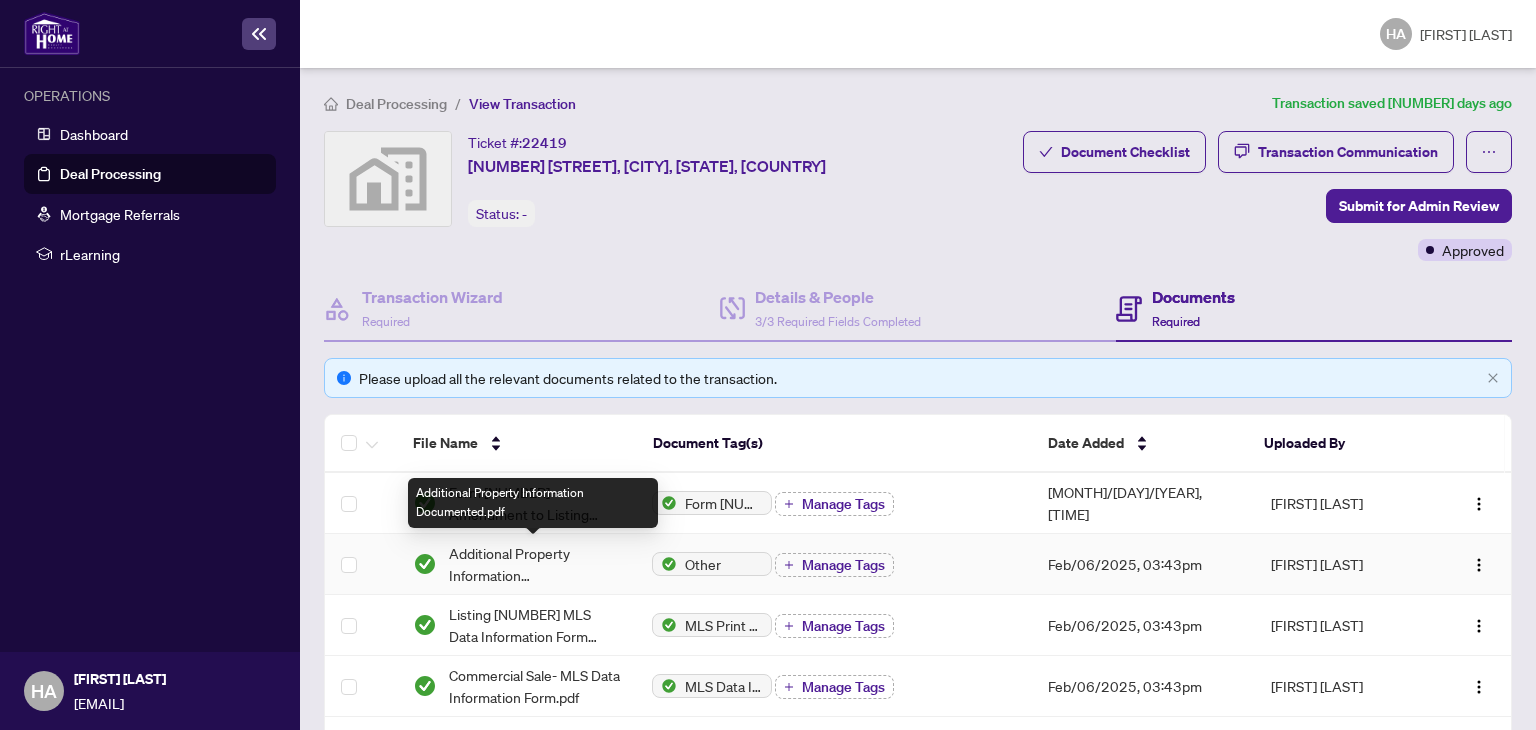 click on "Additional Property Information Documented.pdf" at bounding box center [535, 564] 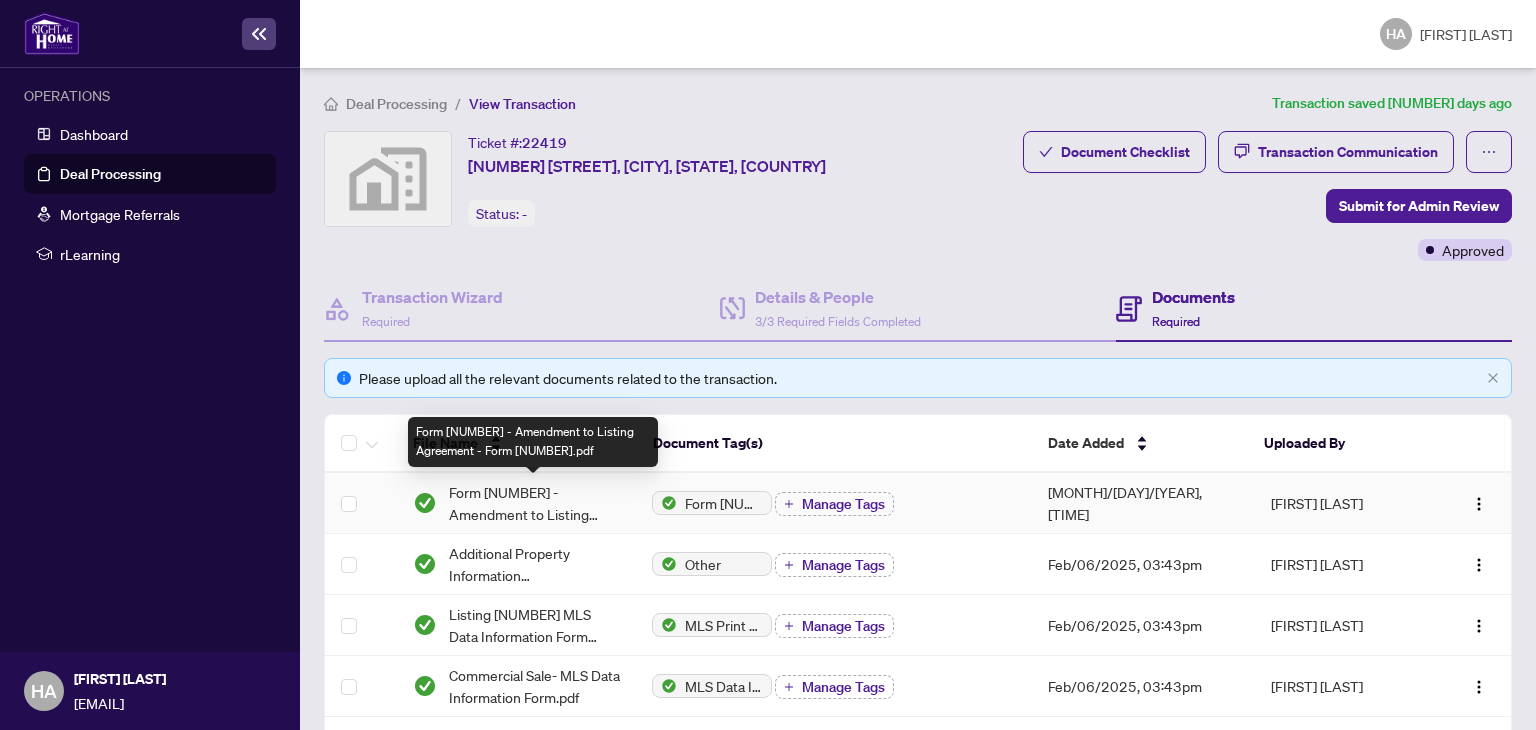 click on "Form [NUMBER] - Amendment to Listing Agreement - Form [NUMBER].pdf" at bounding box center [535, 503] 